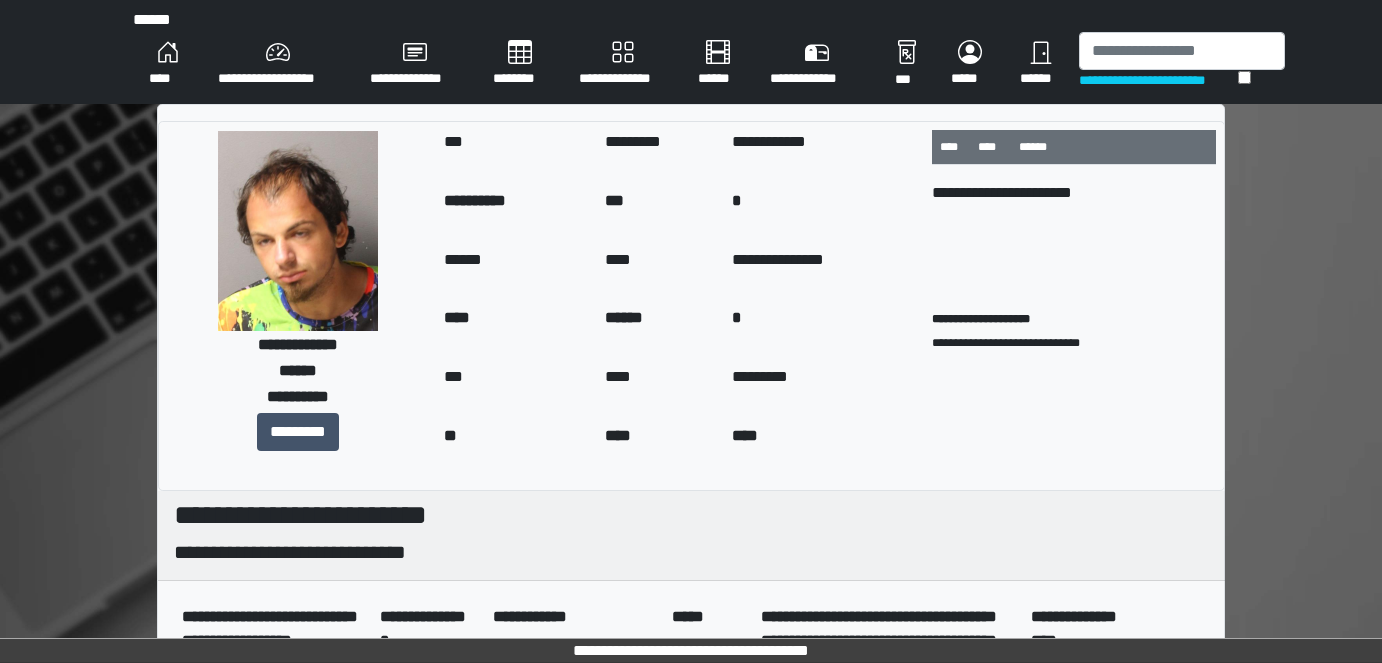 scroll, scrollTop: 243, scrollLeft: 0, axis: vertical 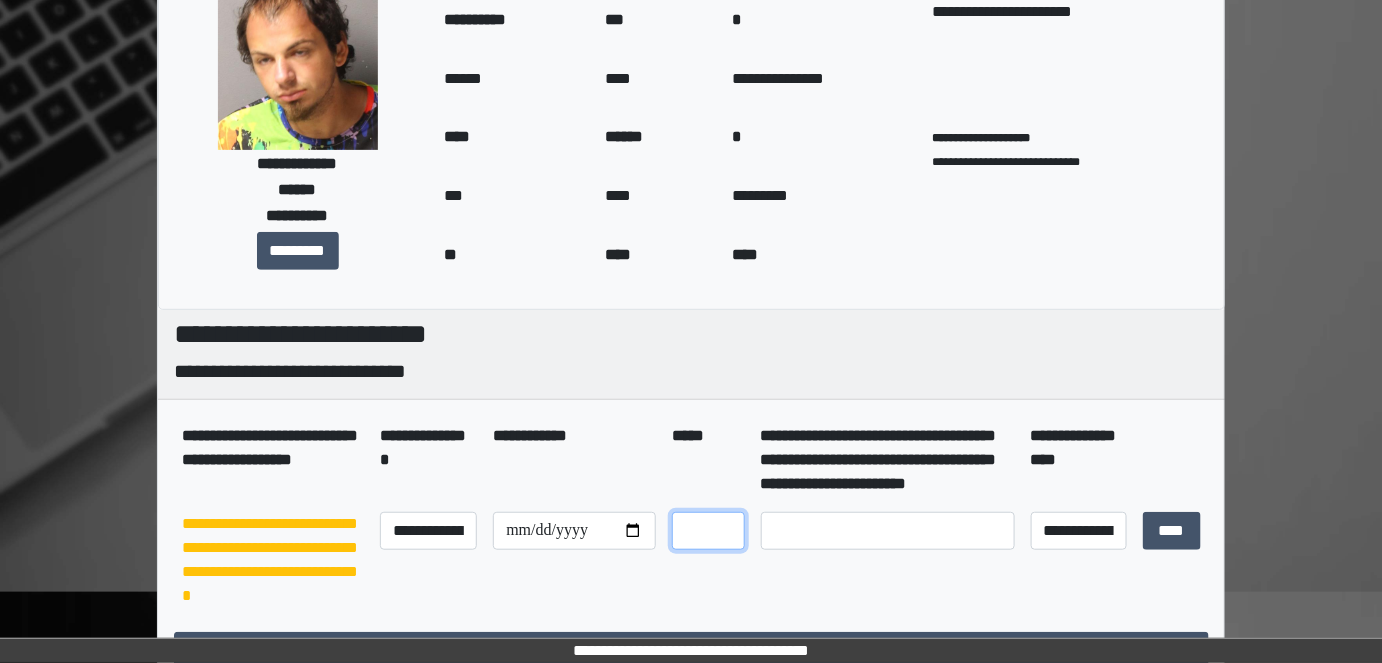 click at bounding box center [708, 531] 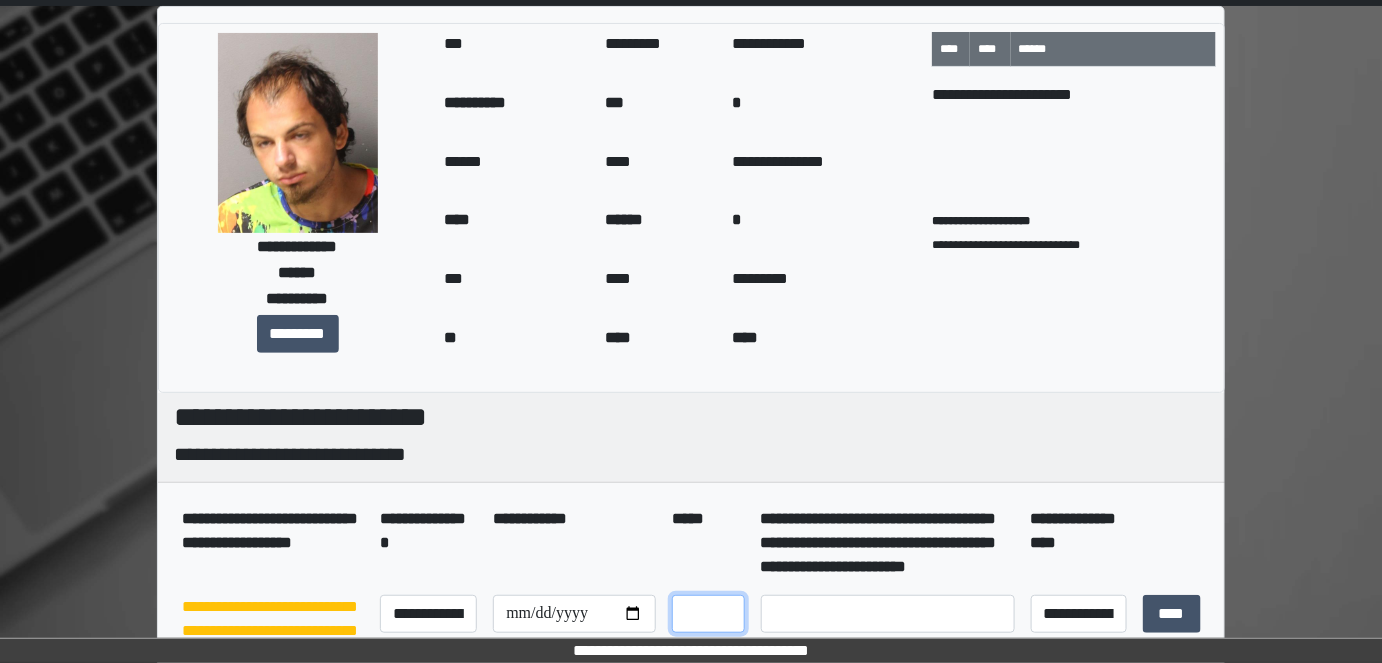 scroll, scrollTop: 243, scrollLeft: 0, axis: vertical 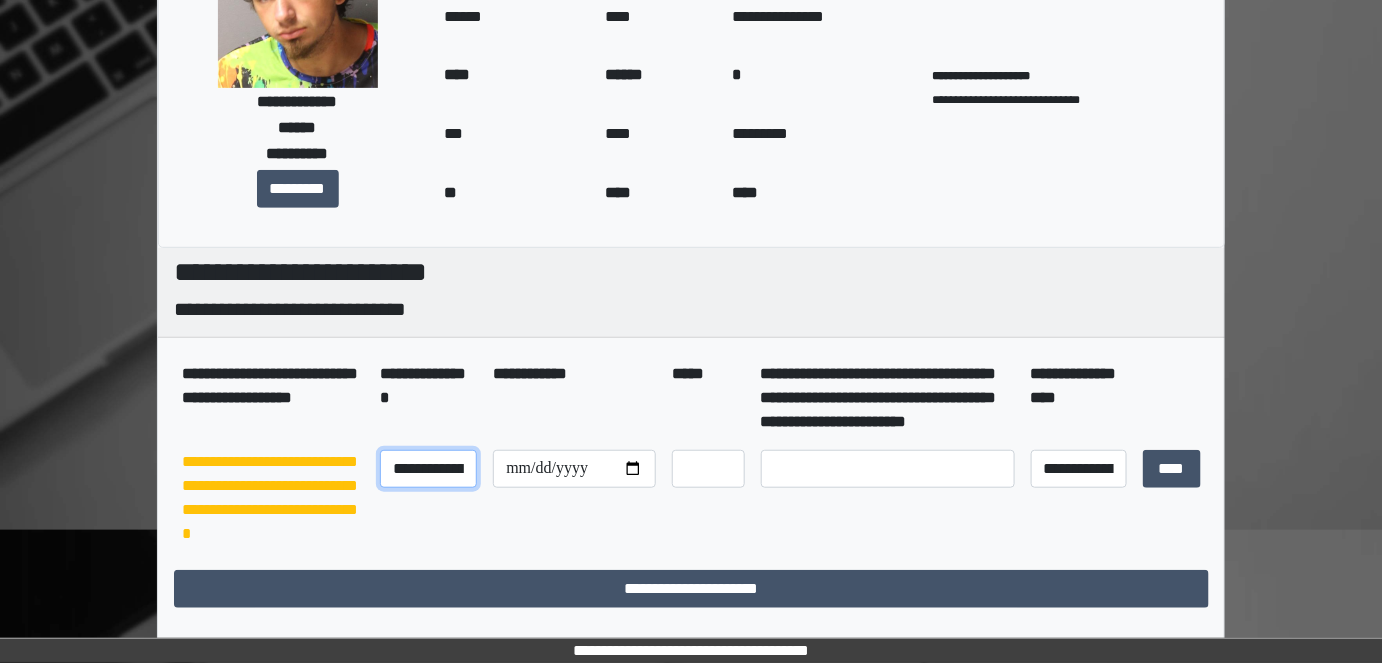 click on "**********" at bounding box center (429, 469) 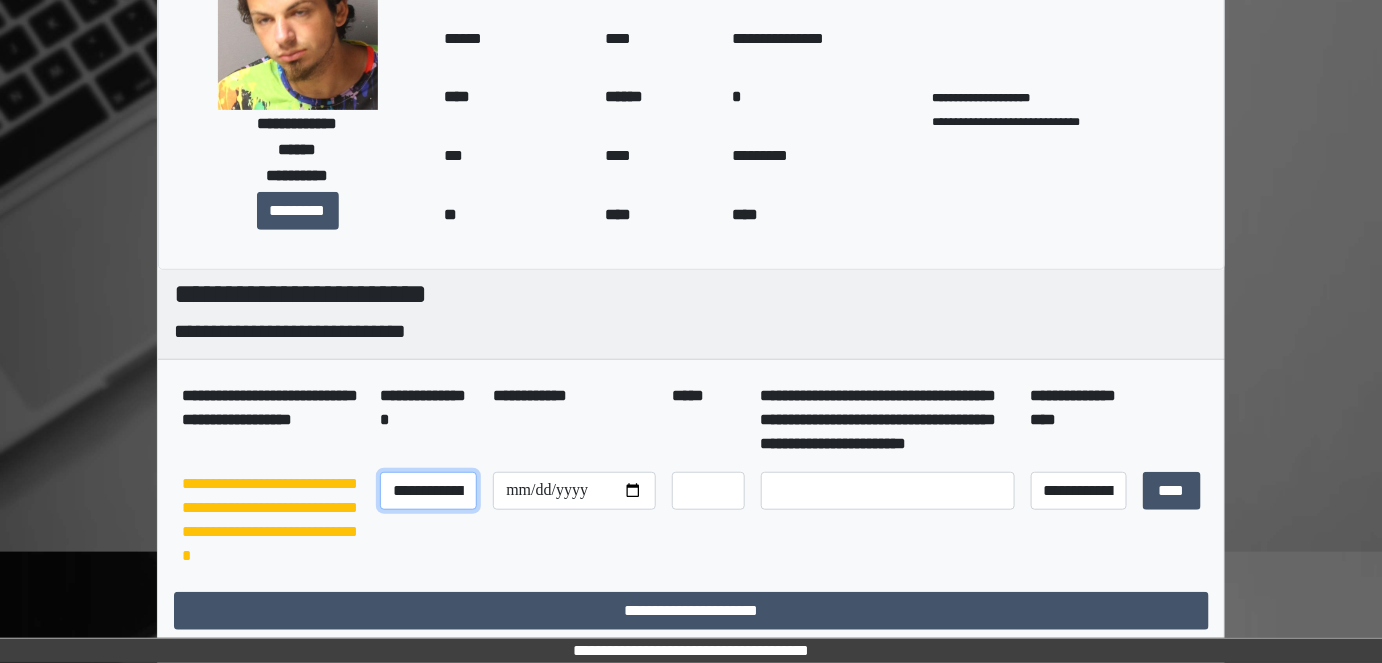 scroll, scrollTop: 243, scrollLeft: 0, axis: vertical 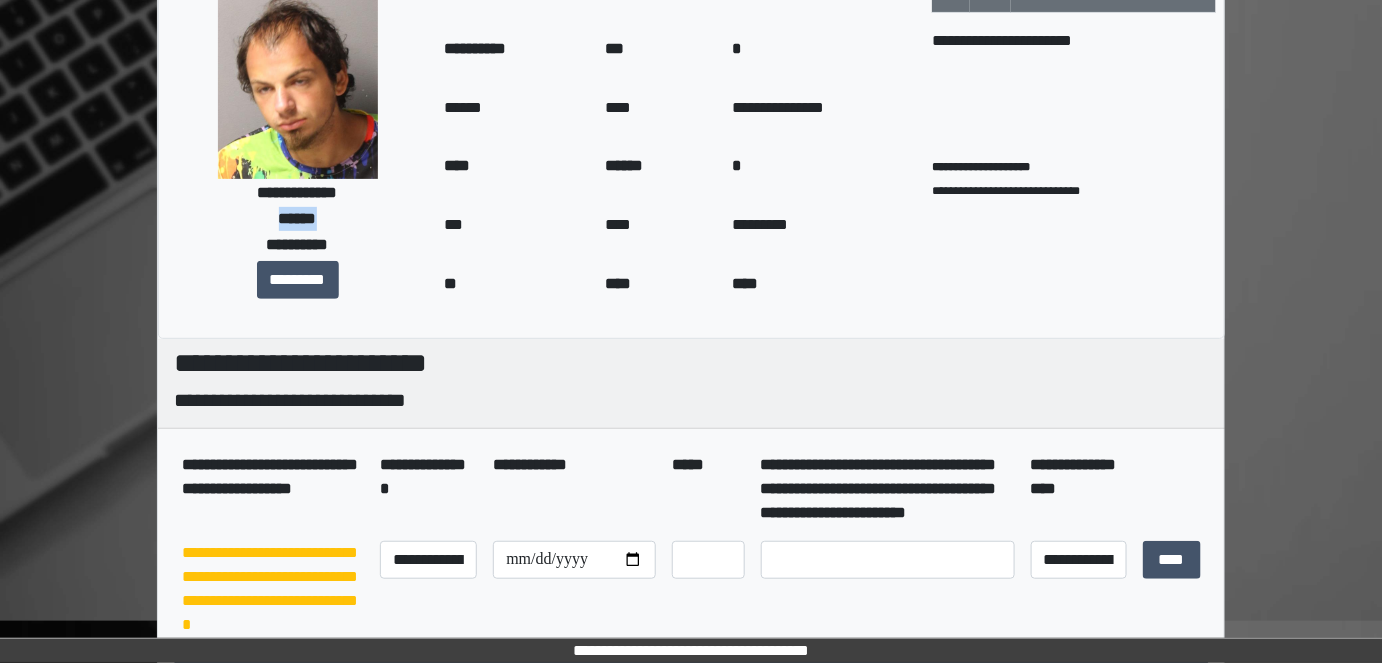 drag, startPoint x: 334, startPoint y: 216, endPoint x: 298, endPoint y: 223, distance: 36.67424 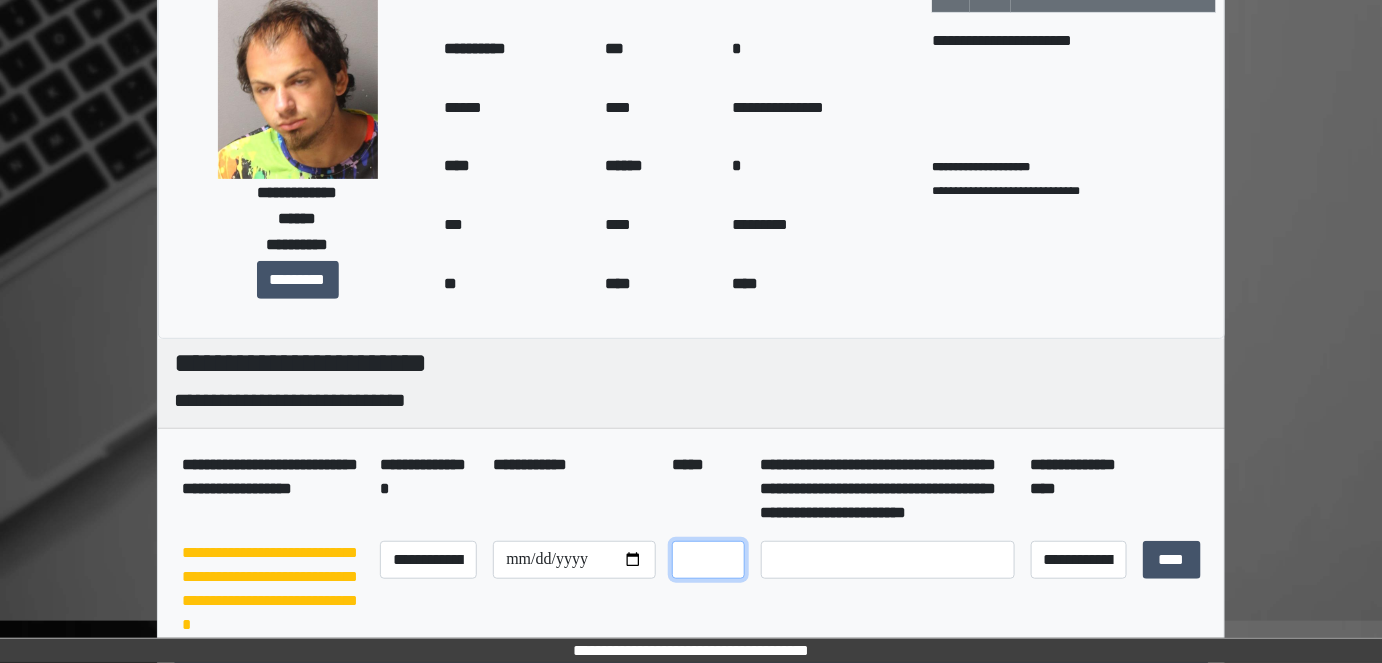 click at bounding box center (708, 560) 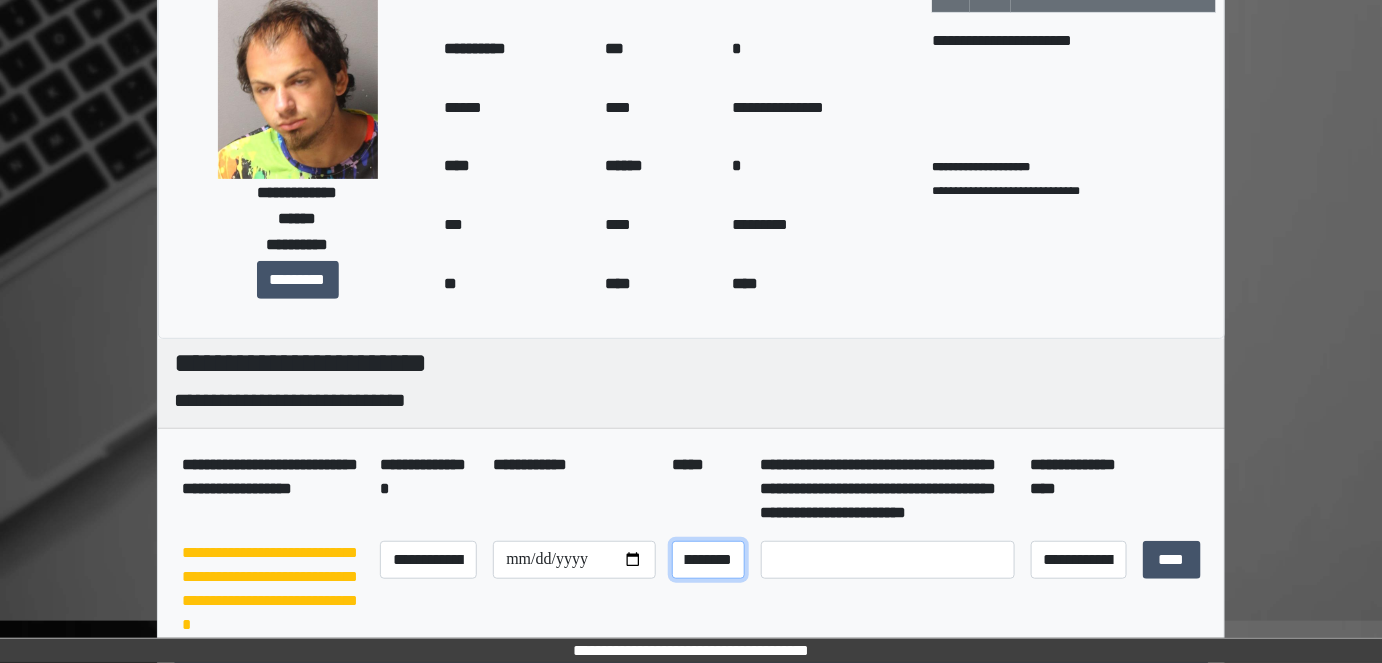 scroll, scrollTop: 0, scrollLeft: 1127, axis: horizontal 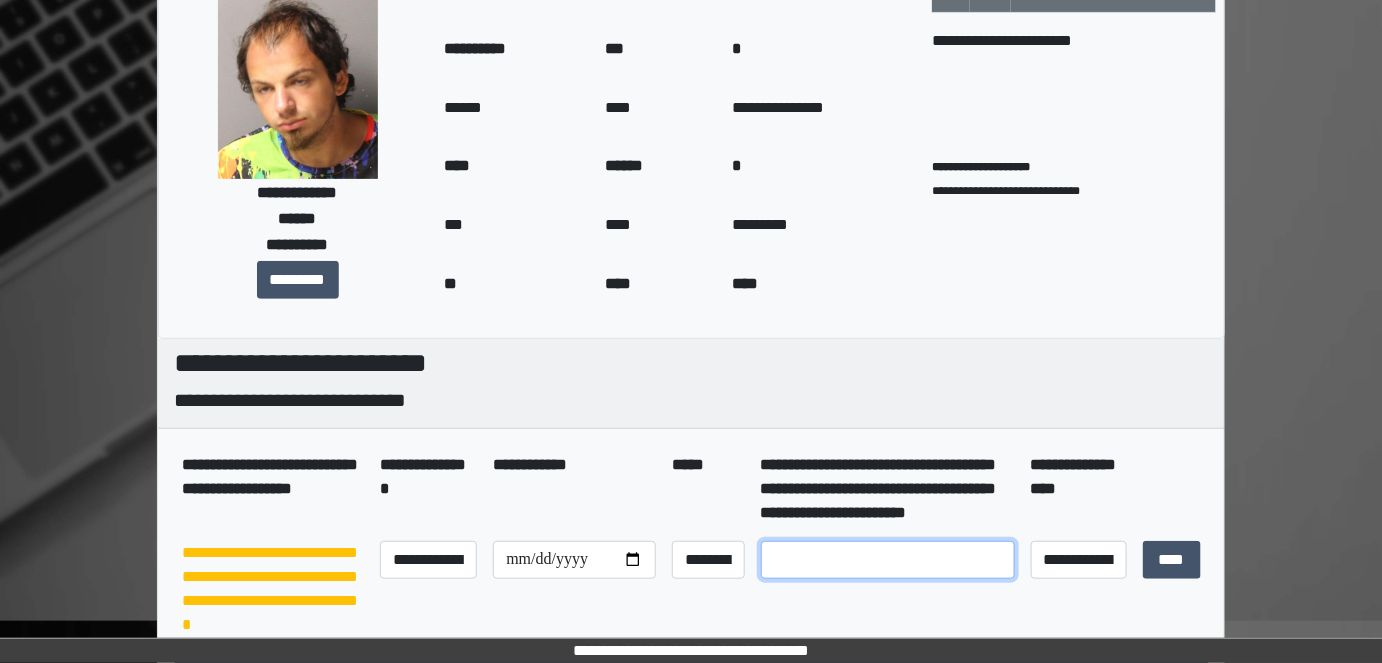 click at bounding box center (888, 560) 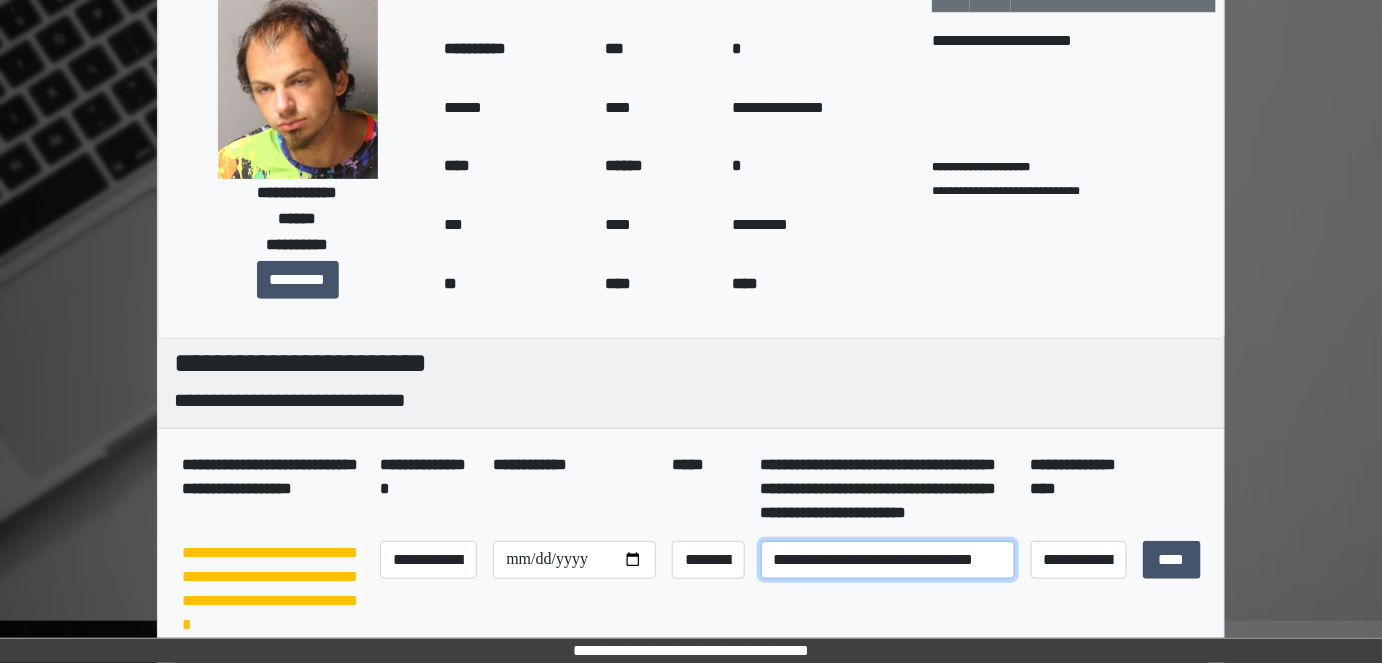 scroll, scrollTop: 0, scrollLeft: 2, axis: horizontal 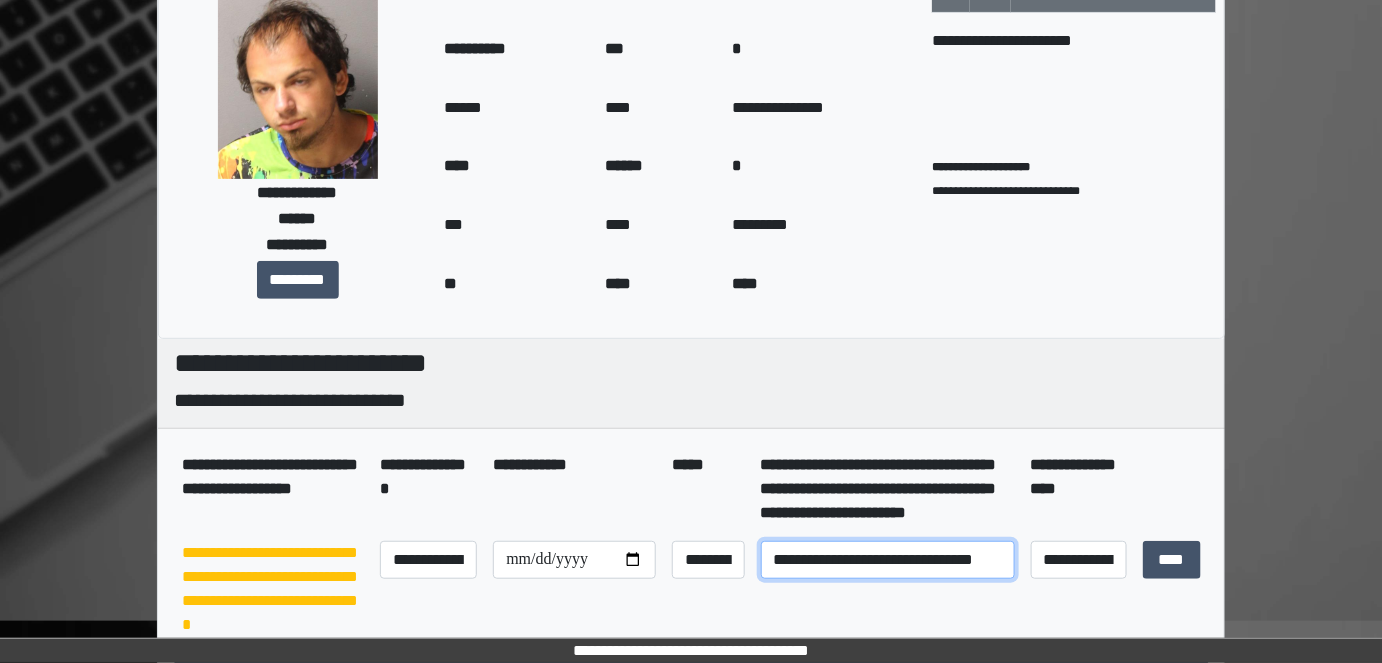 drag, startPoint x: 992, startPoint y: 582, endPoint x: 1122, endPoint y: 566, distance: 130.98091 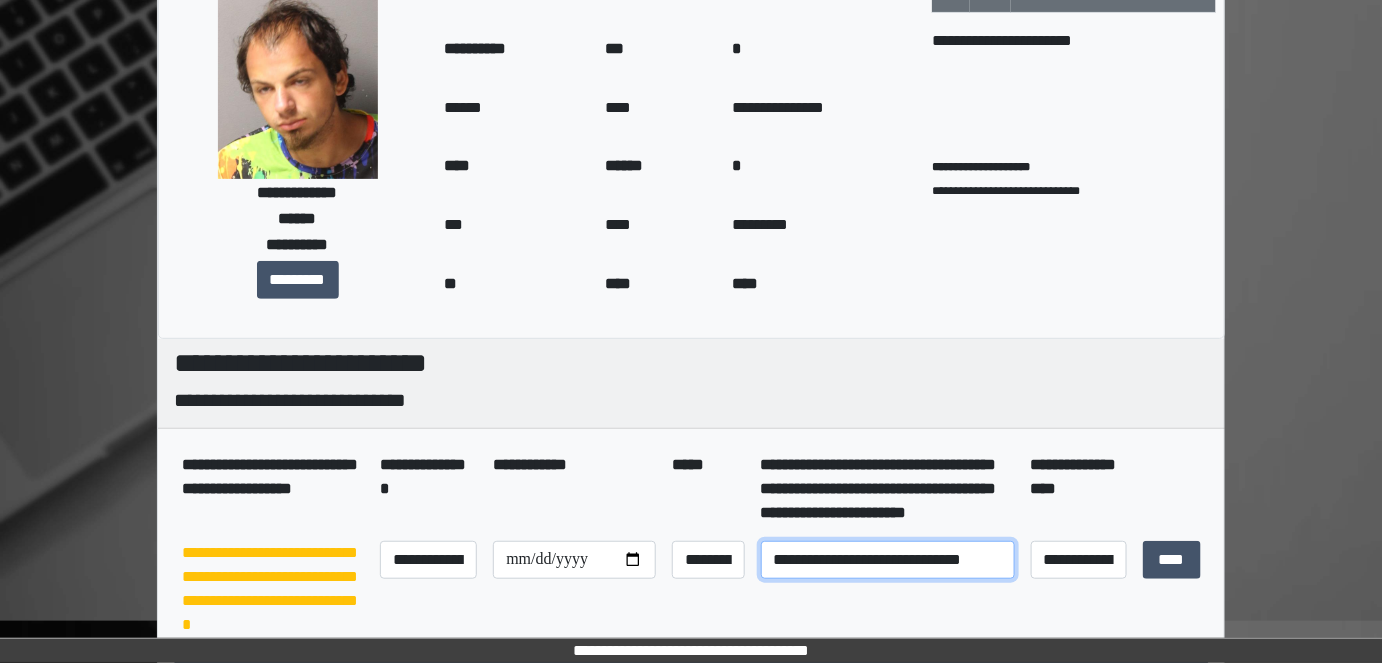 scroll, scrollTop: 0, scrollLeft: 0, axis: both 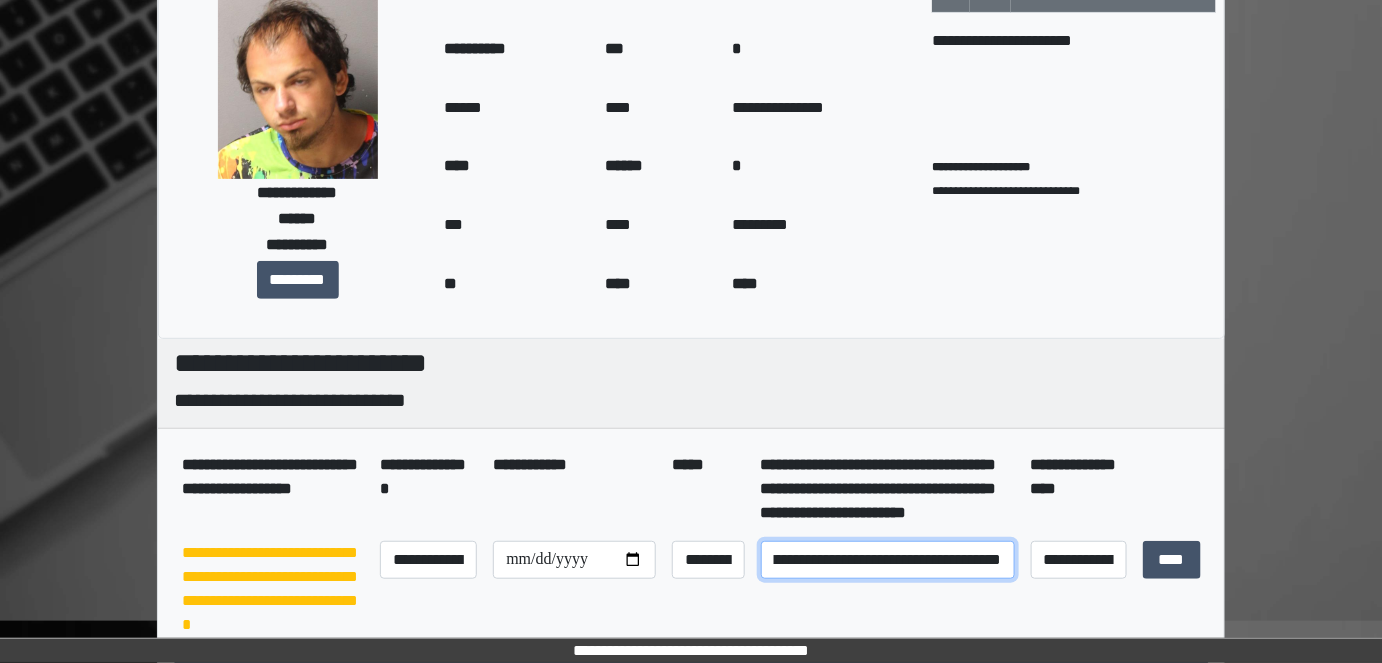 click on "**********" at bounding box center (888, 559) 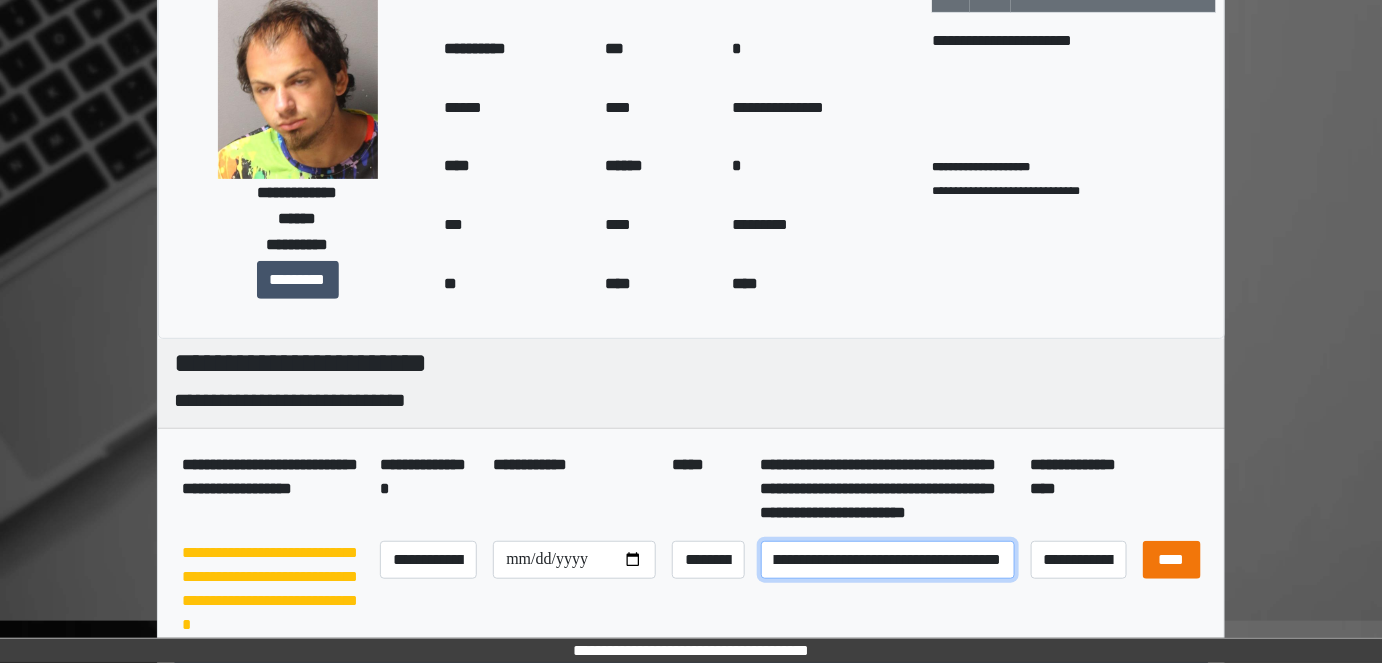 scroll, scrollTop: 0, scrollLeft: 738, axis: horizontal 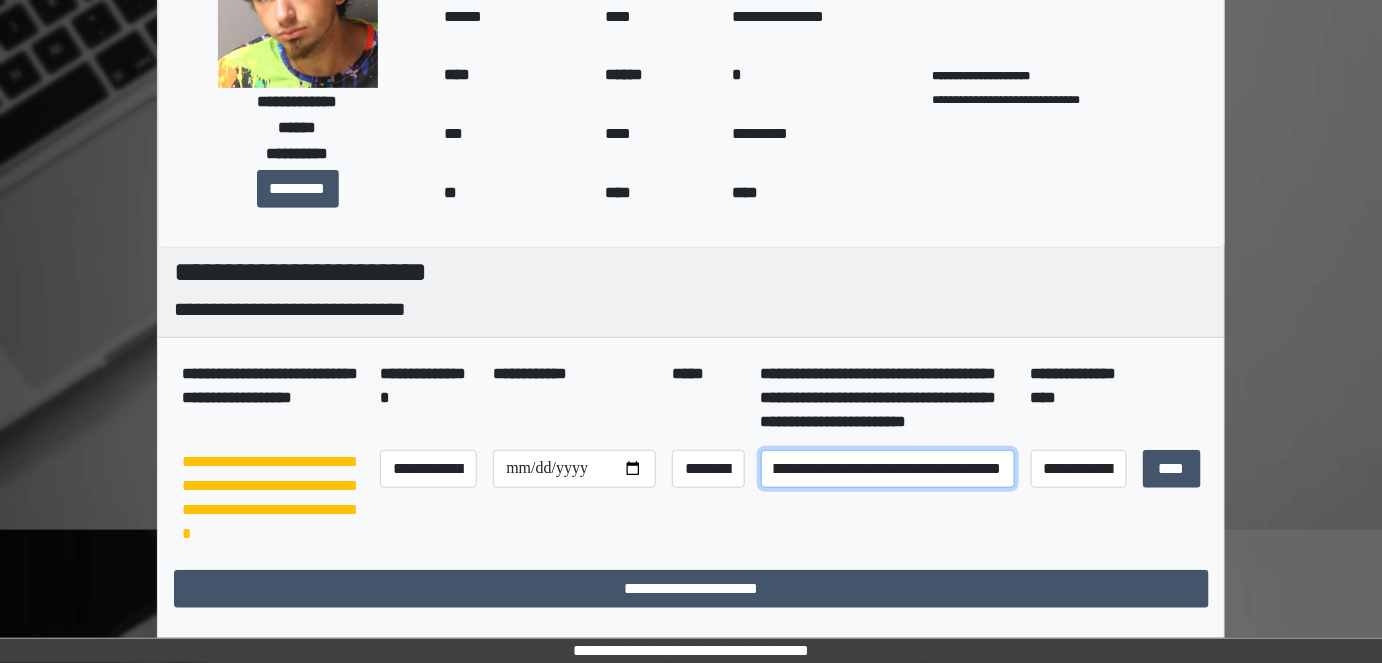 type on "**********" 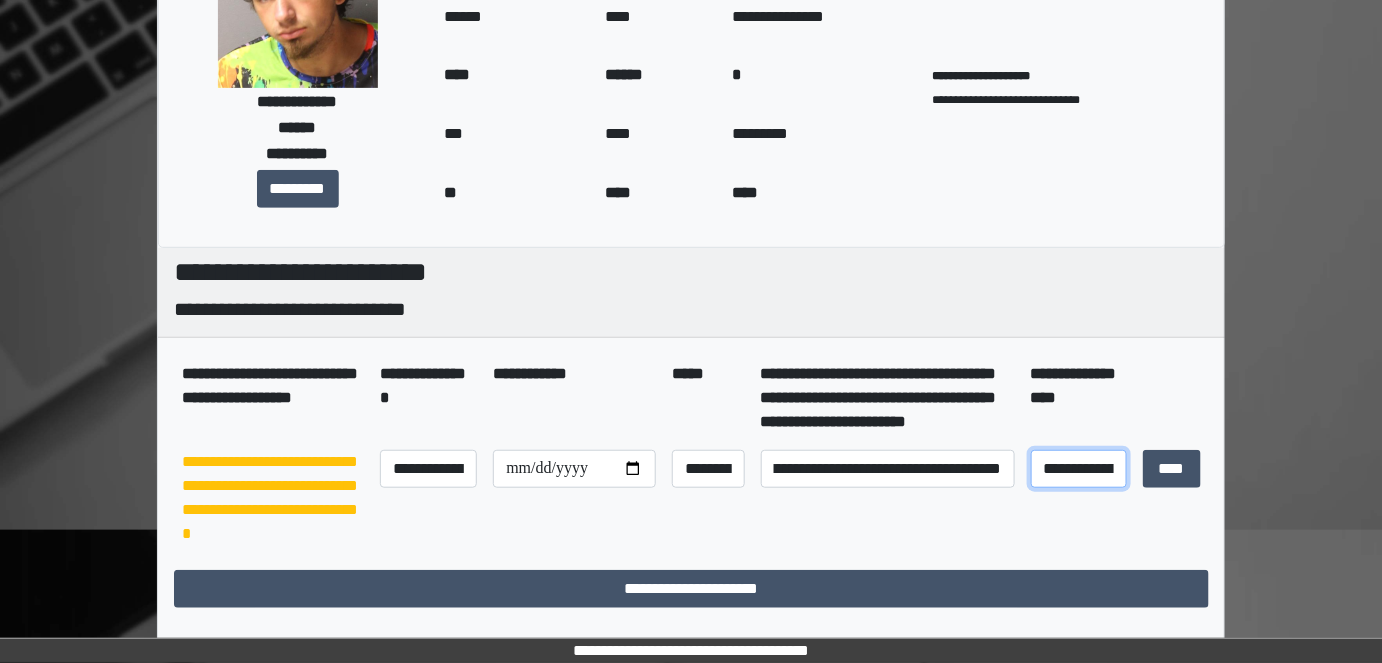 click on "**********" at bounding box center (1079, 468) 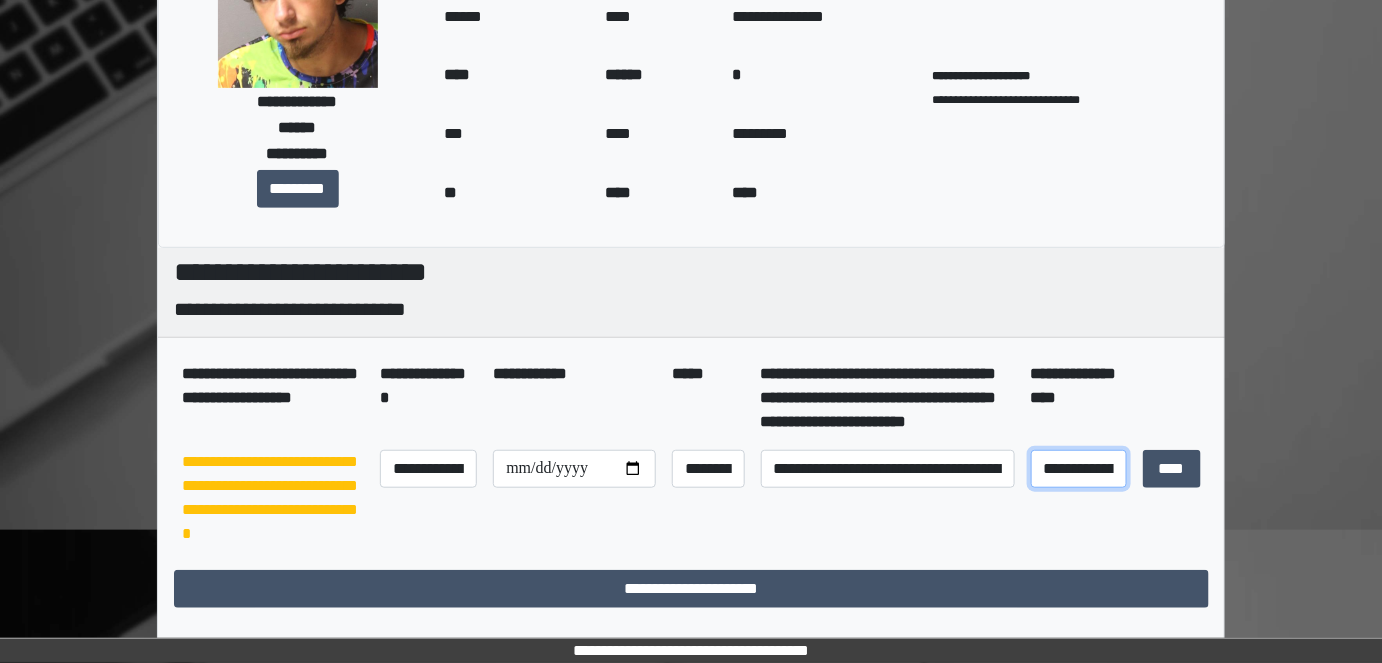 select on "*" 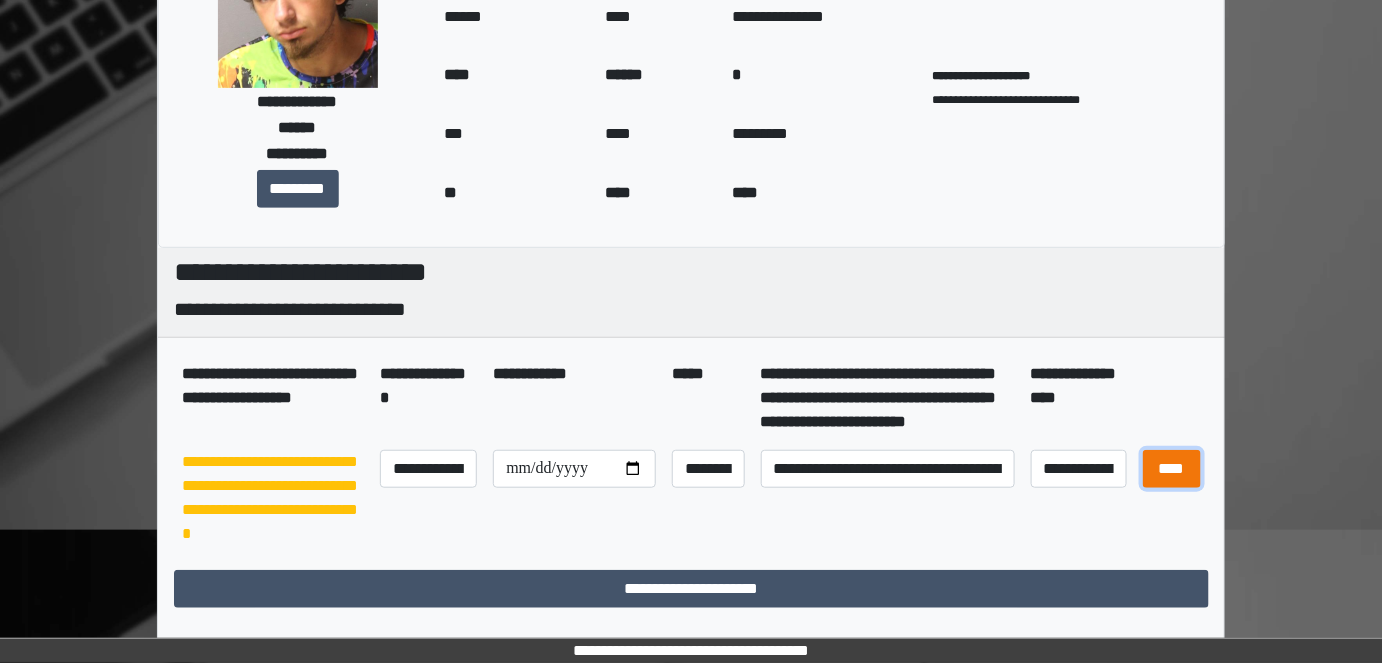 click on "****" at bounding box center (1172, 468) 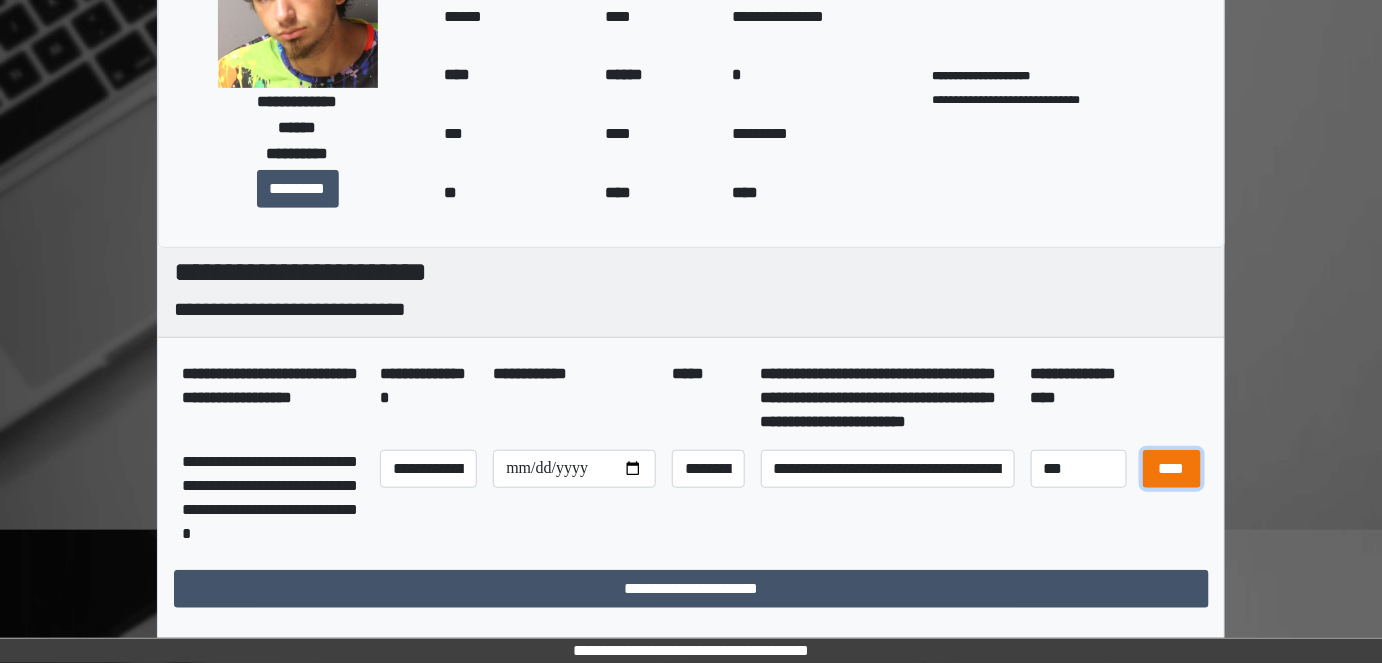 click on "****" at bounding box center [1172, 468] 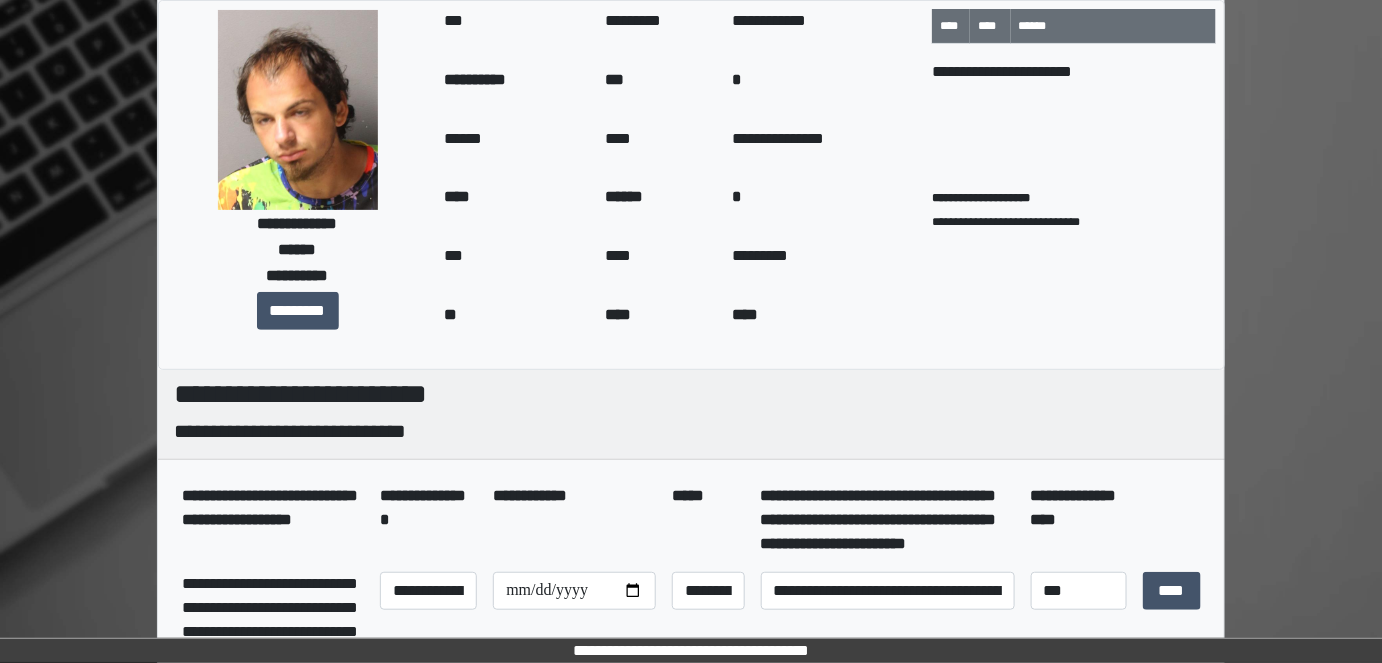 scroll, scrollTop: 243, scrollLeft: 0, axis: vertical 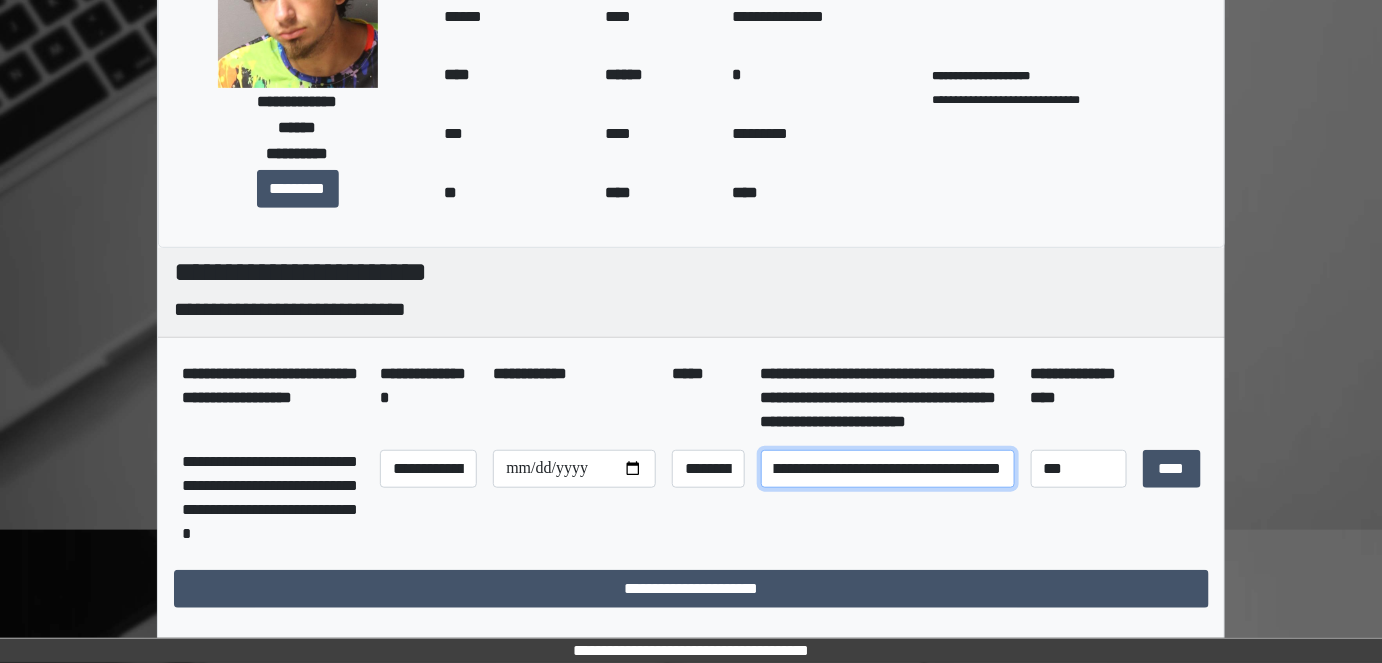 drag, startPoint x: 769, startPoint y: 503, endPoint x: 1295, endPoint y: 459, distance: 527.8371 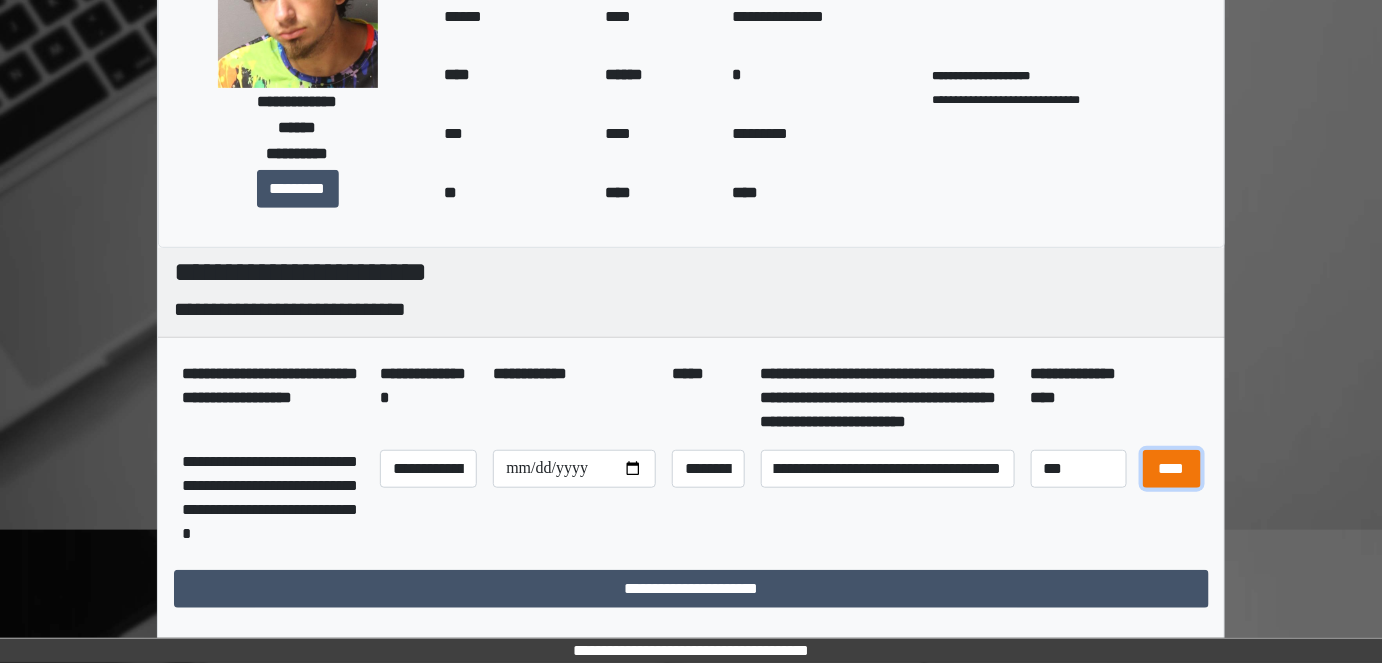 drag, startPoint x: 1141, startPoint y: 486, endPoint x: 1160, endPoint y: 485, distance: 19.026299 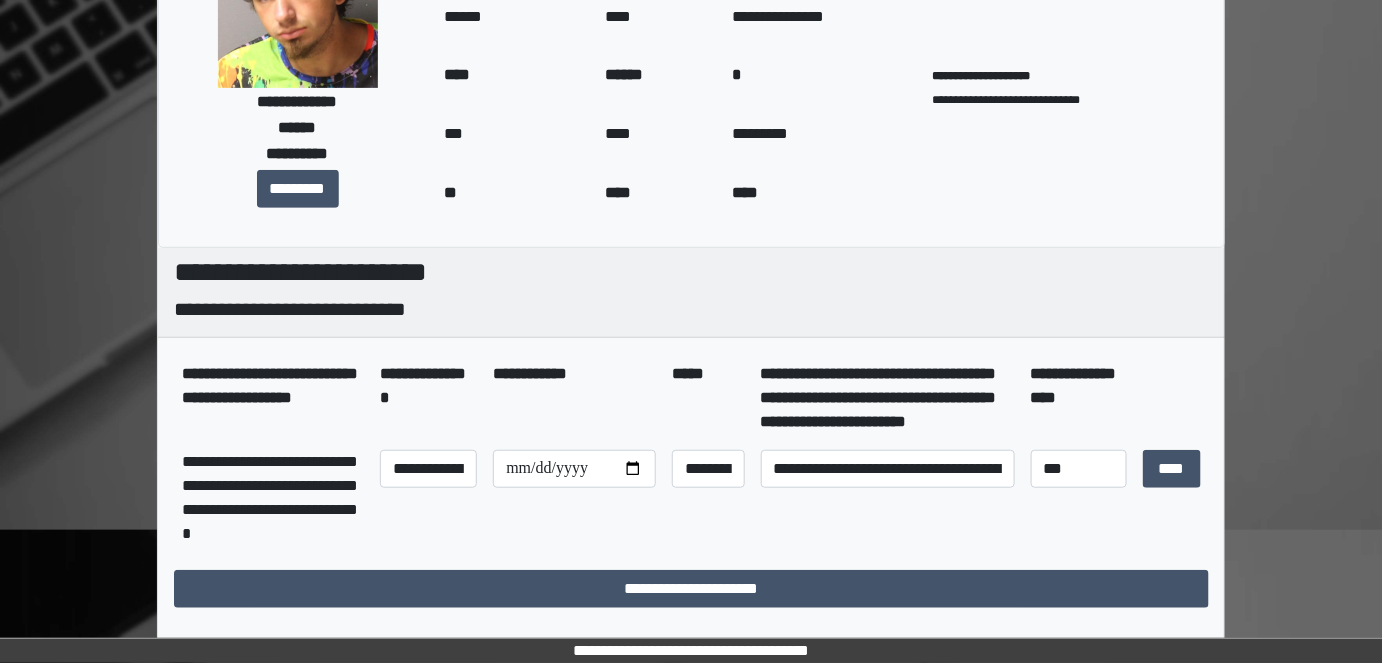 click on "****" at bounding box center (1172, 468) 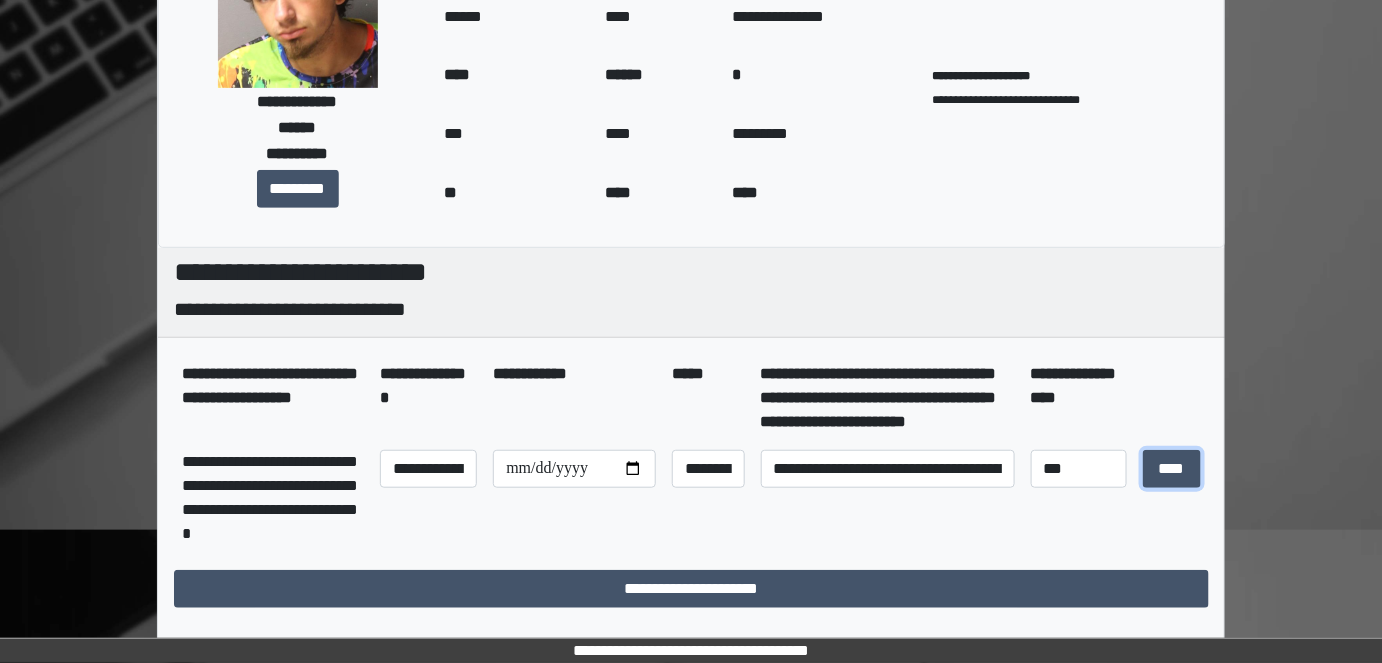 click on "****" at bounding box center (1172, 468) 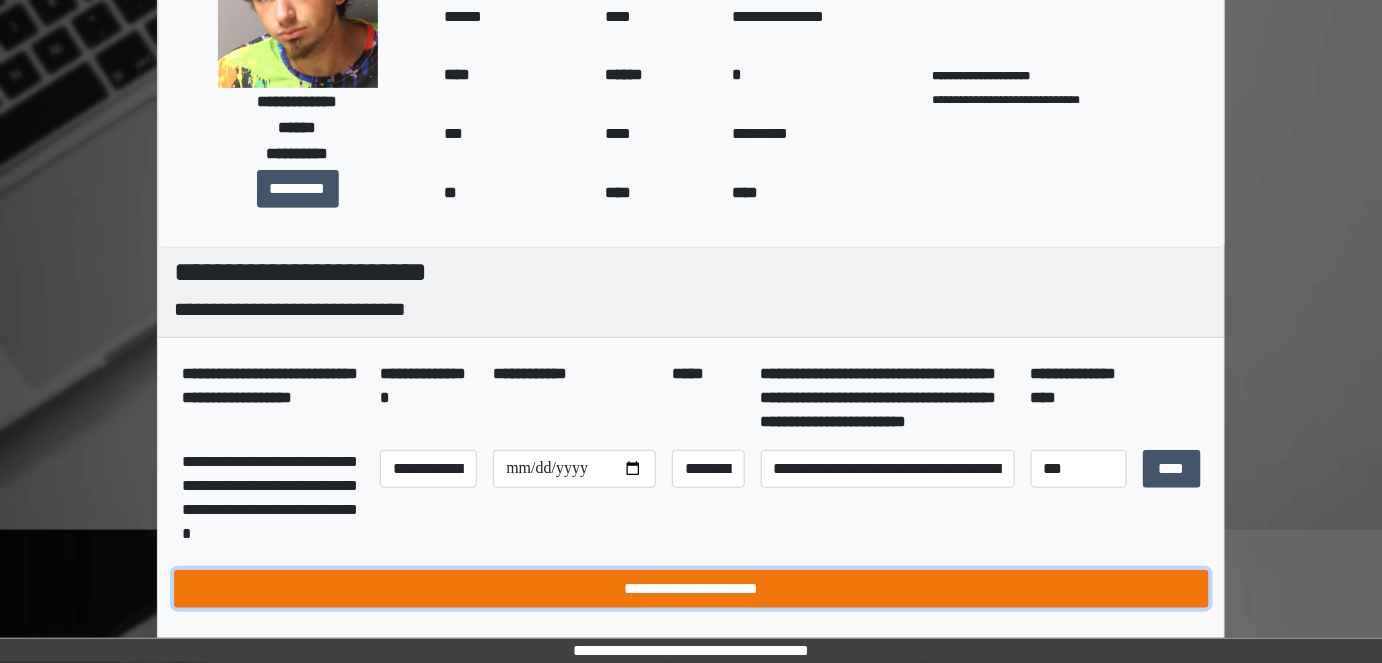 click on "**********" at bounding box center [691, 588] 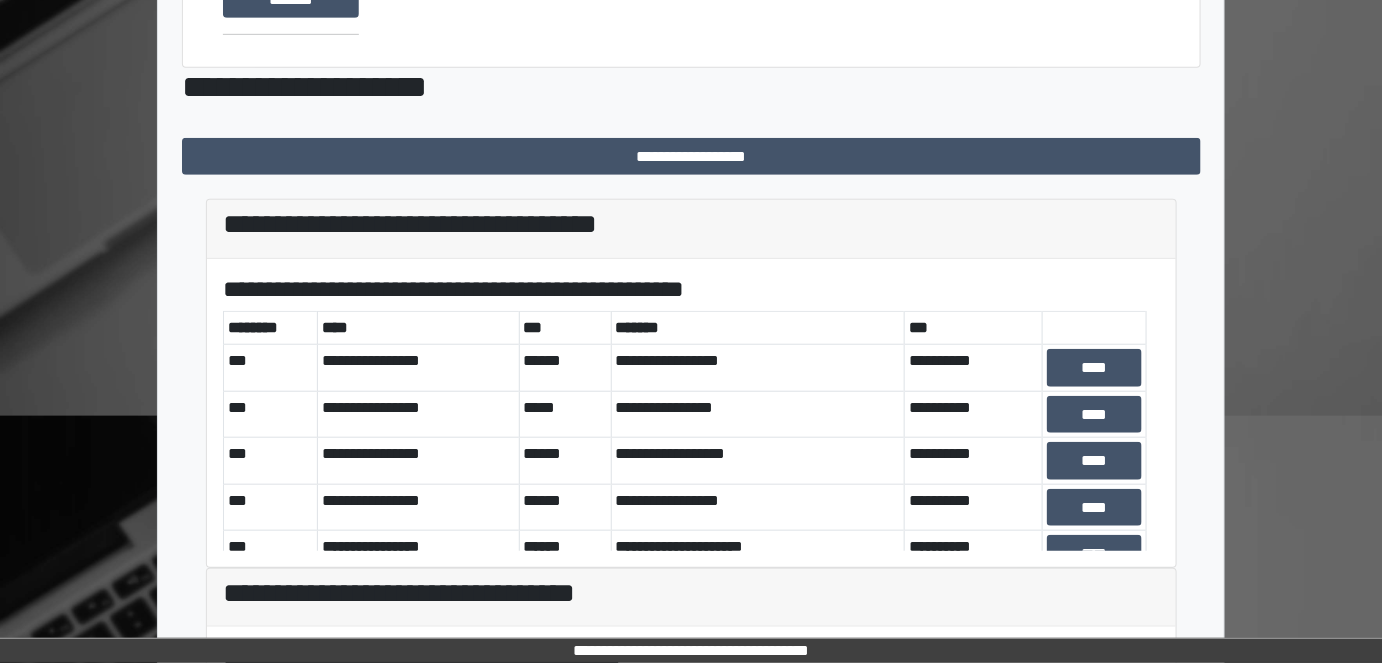 scroll, scrollTop: 545, scrollLeft: 0, axis: vertical 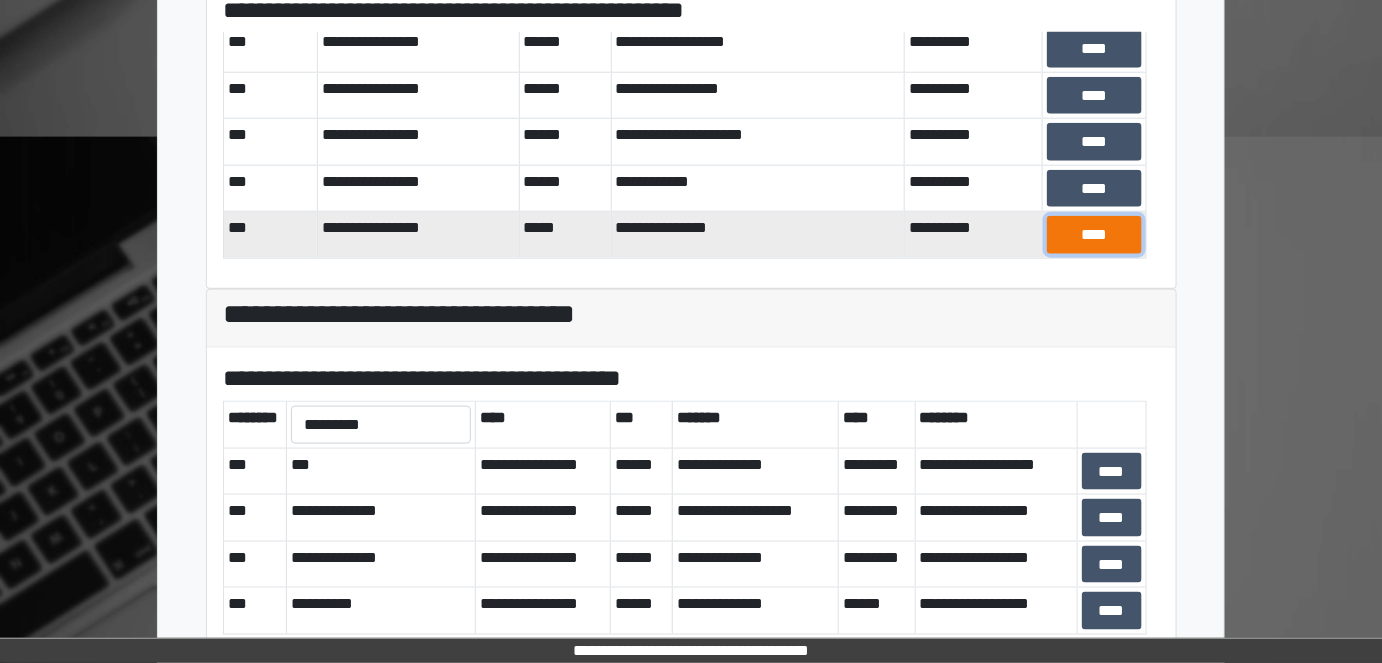 click on "****" at bounding box center [1094, 234] 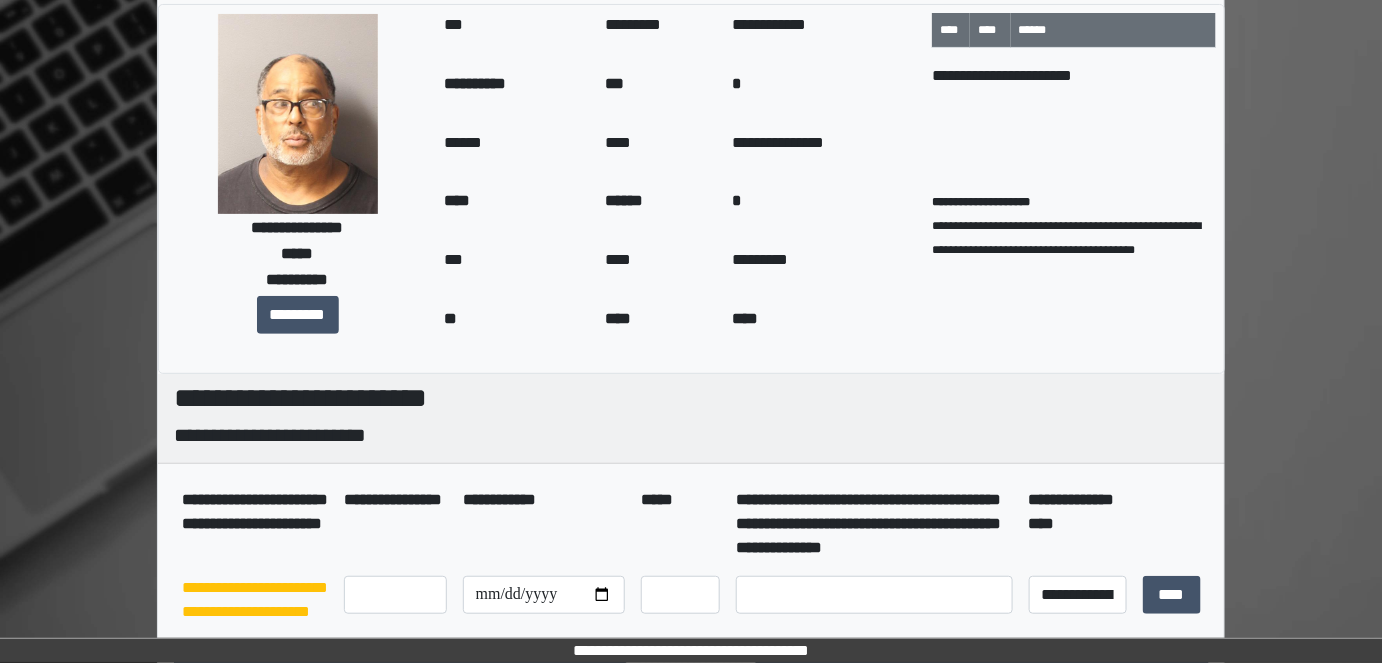 scroll, scrollTop: 0, scrollLeft: 0, axis: both 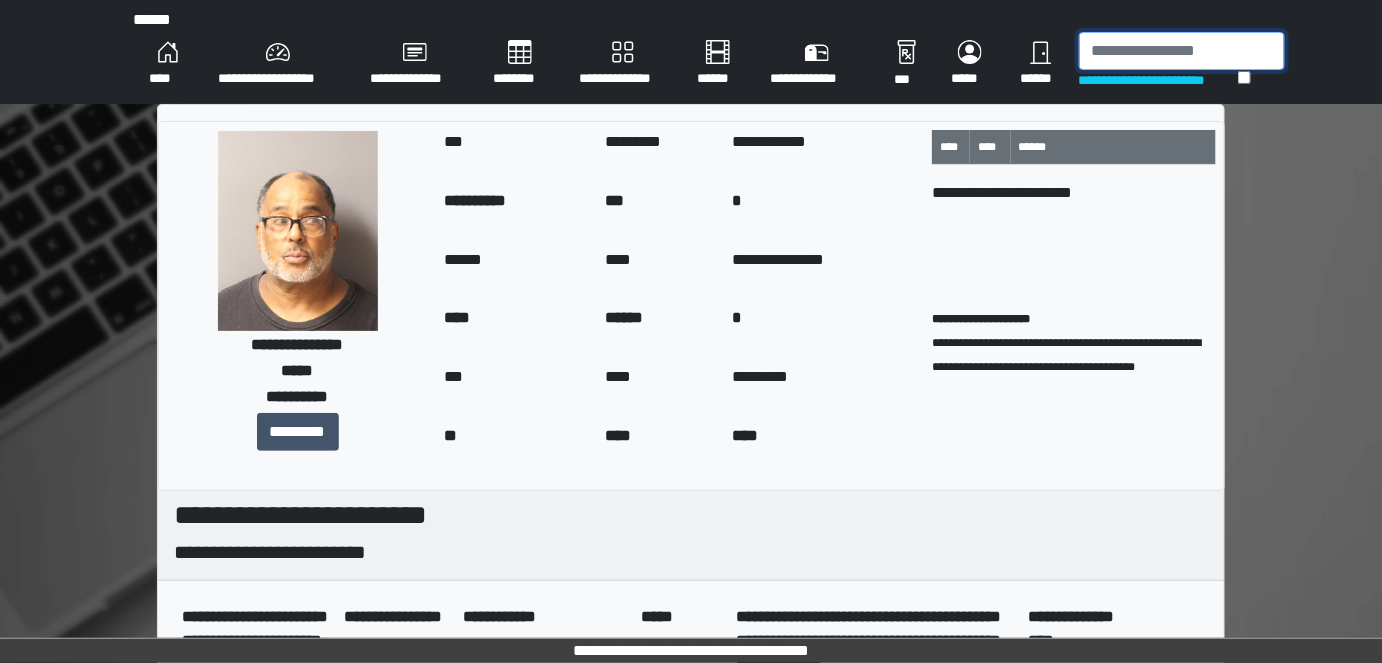 drag, startPoint x: 1156, startPoint y: 41, endPoint x: 1144, endPoint y: 24, distance: 20.808653 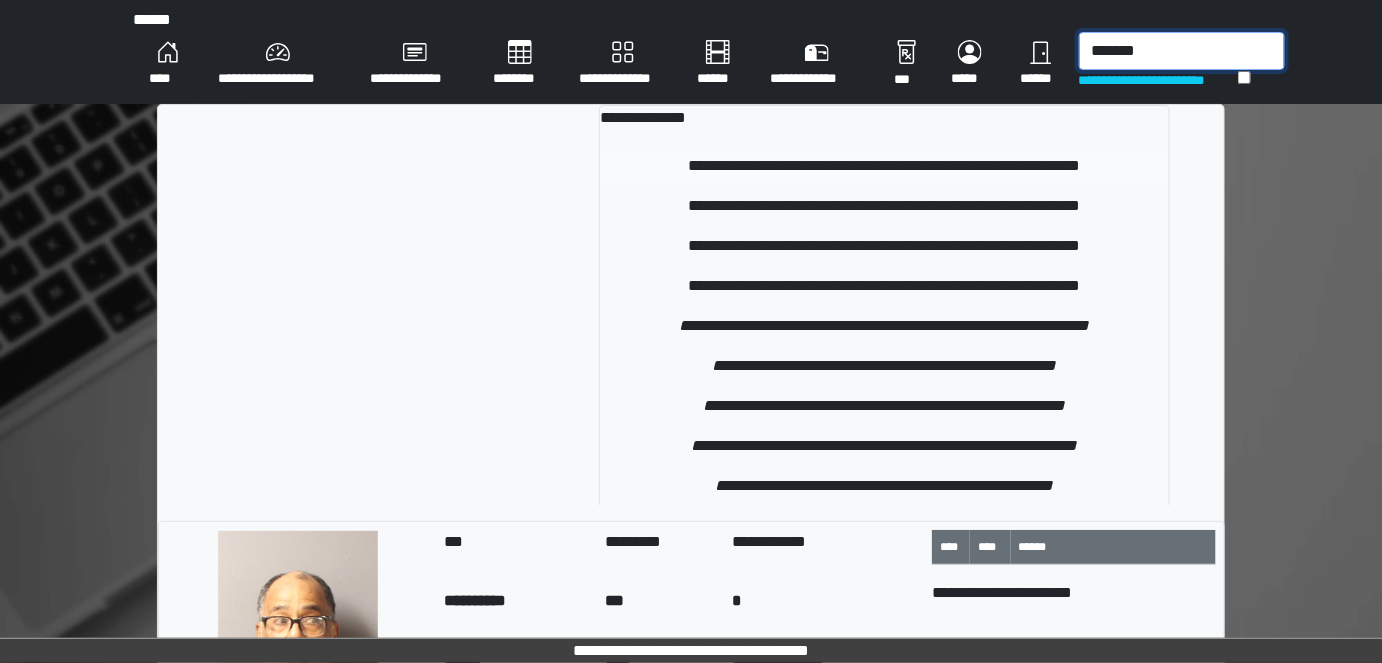 type on "*******" 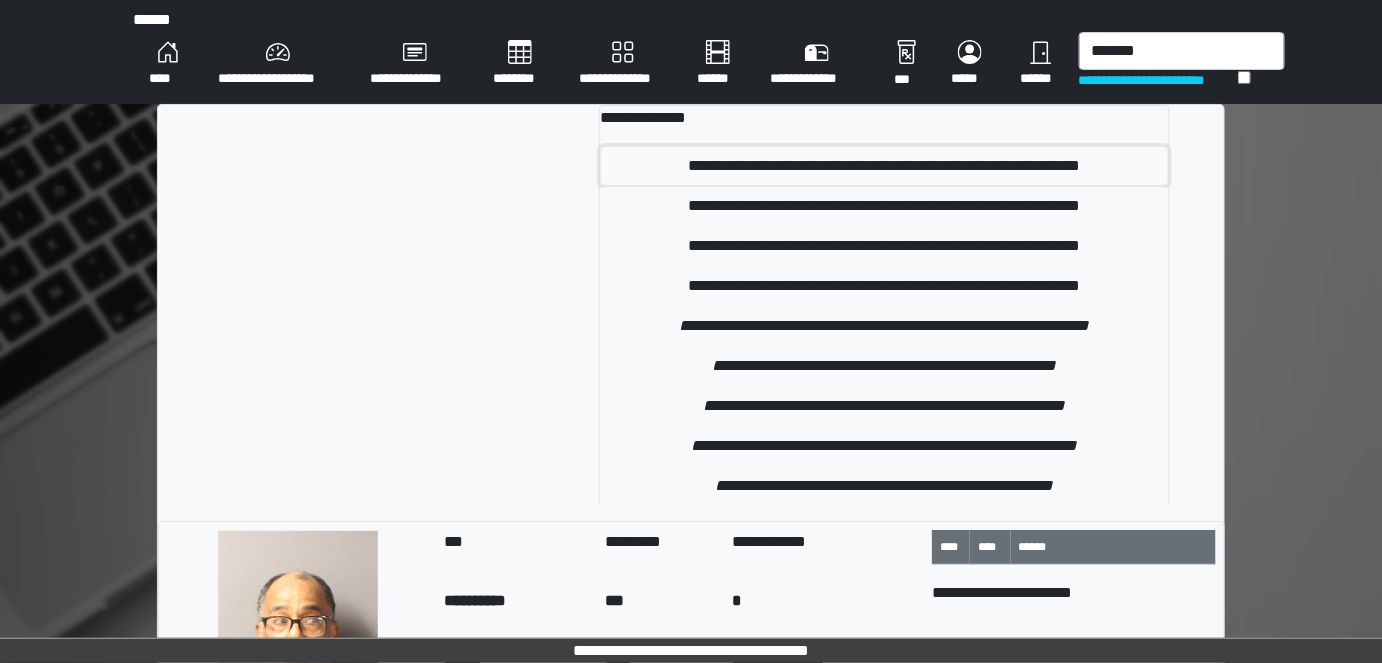 click on "**********" at bounding box center (884, 166) 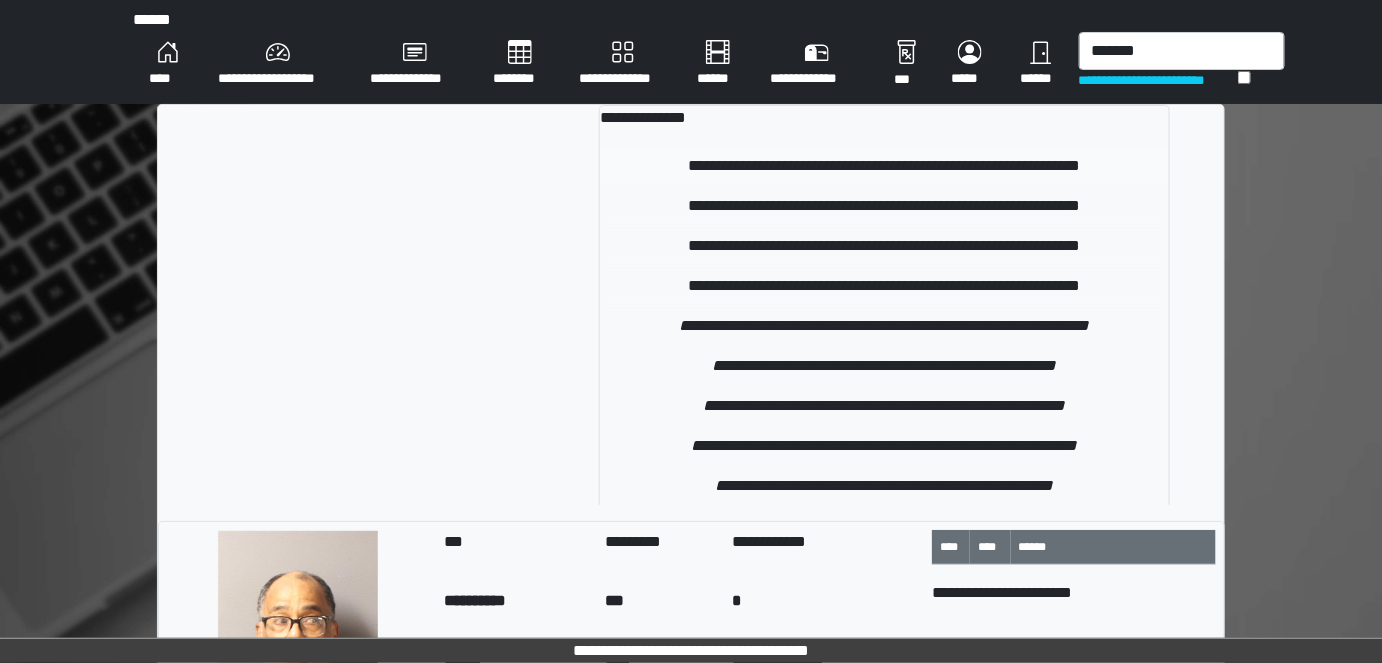 type 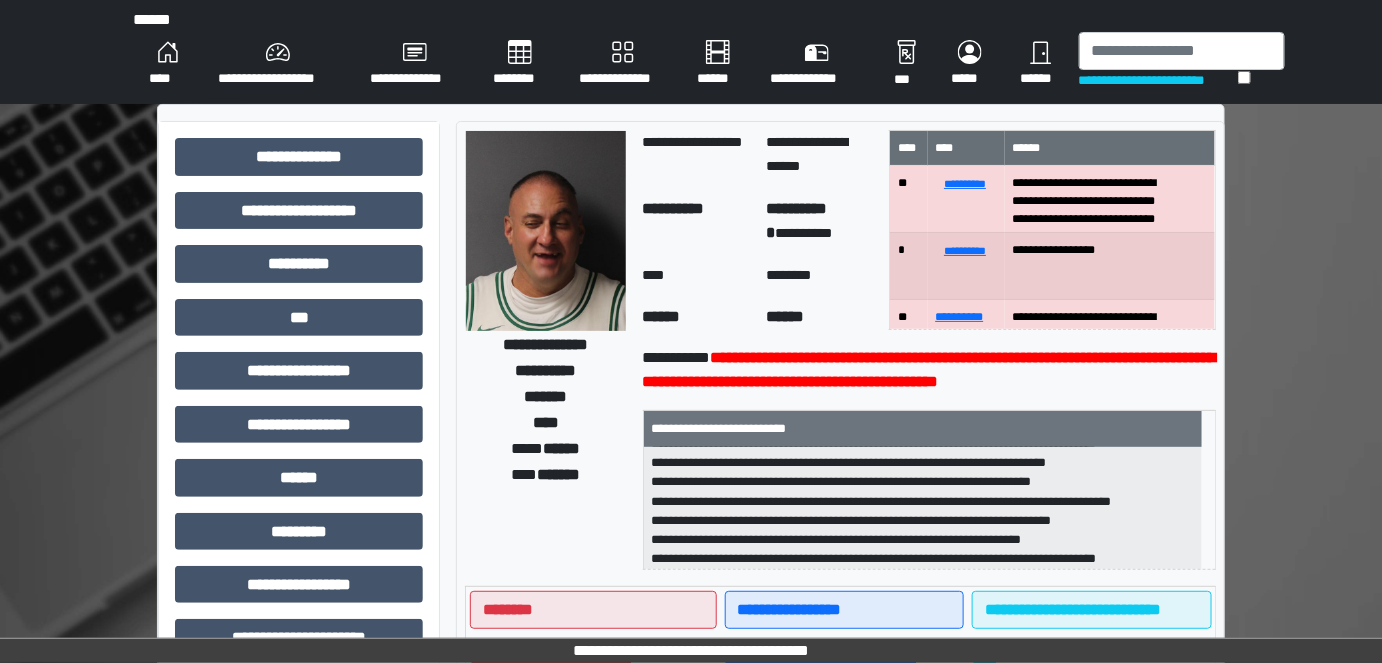 scroll, scrollTop: 0, scrollLeft: 0, axis: both 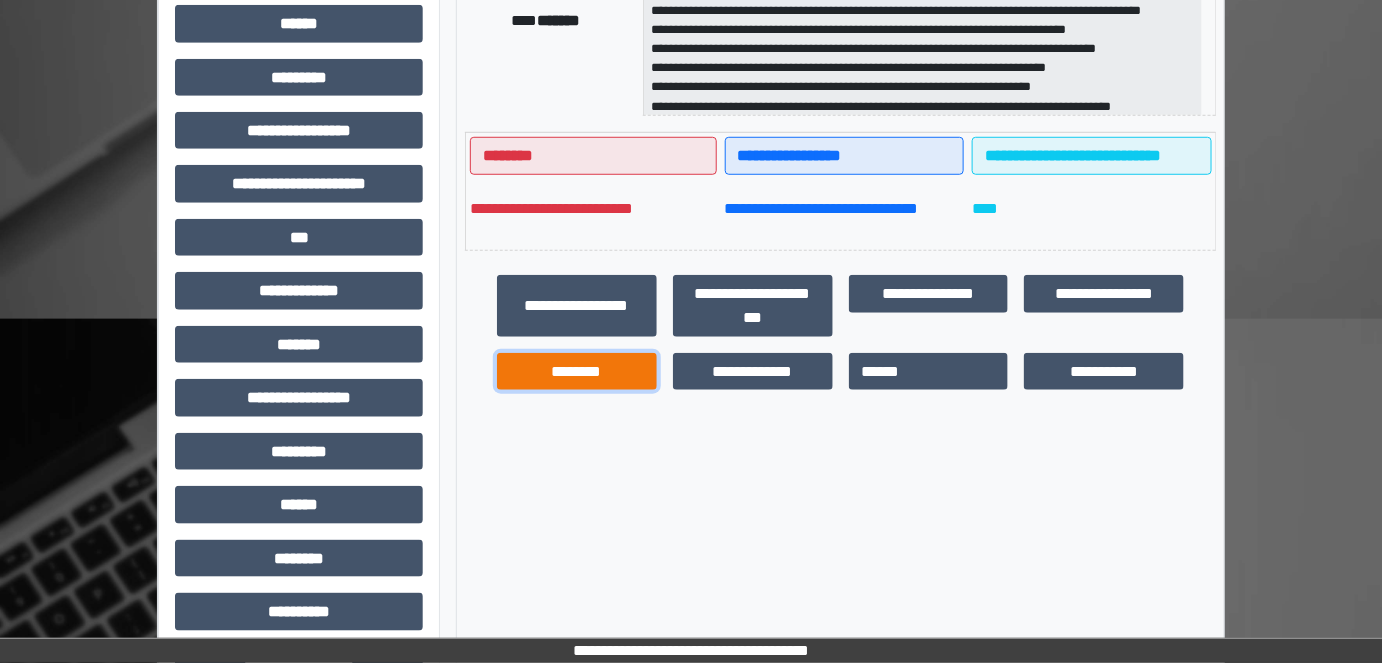 click on "********" at bounding box center [577, 371] 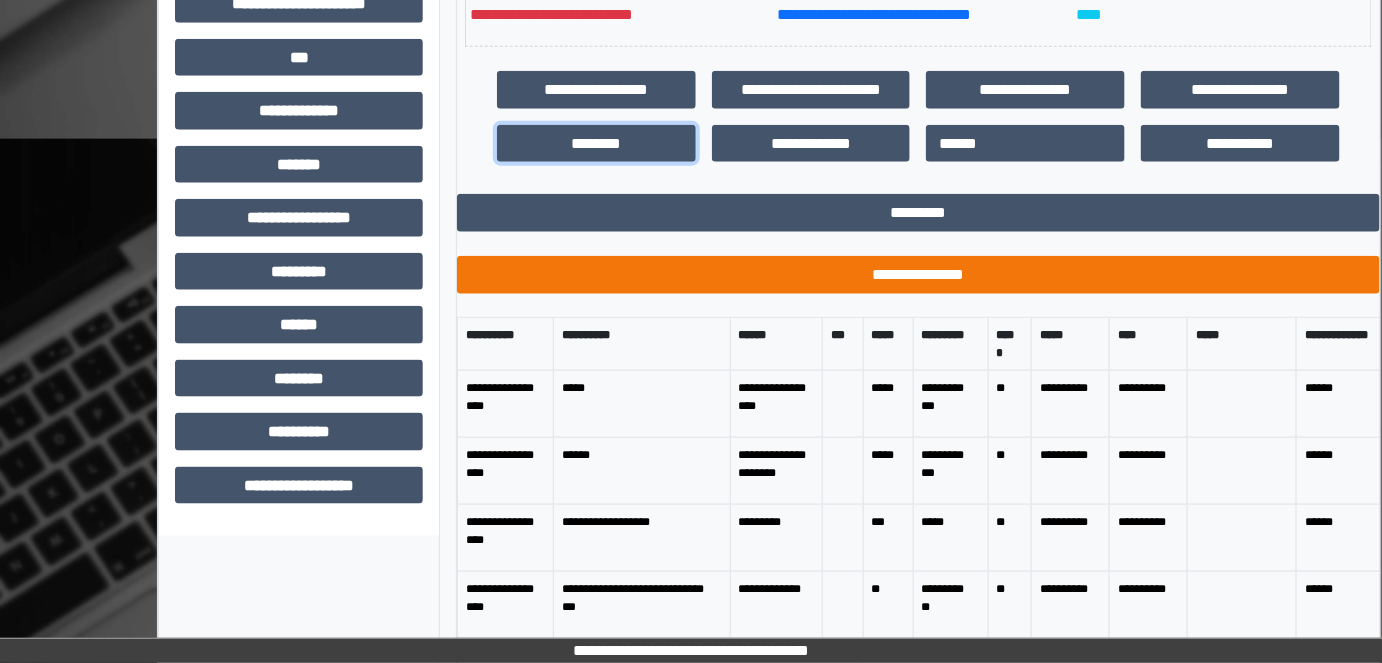 scroll, scrollTop: 636, scrollLeft: 0, axis: vertical 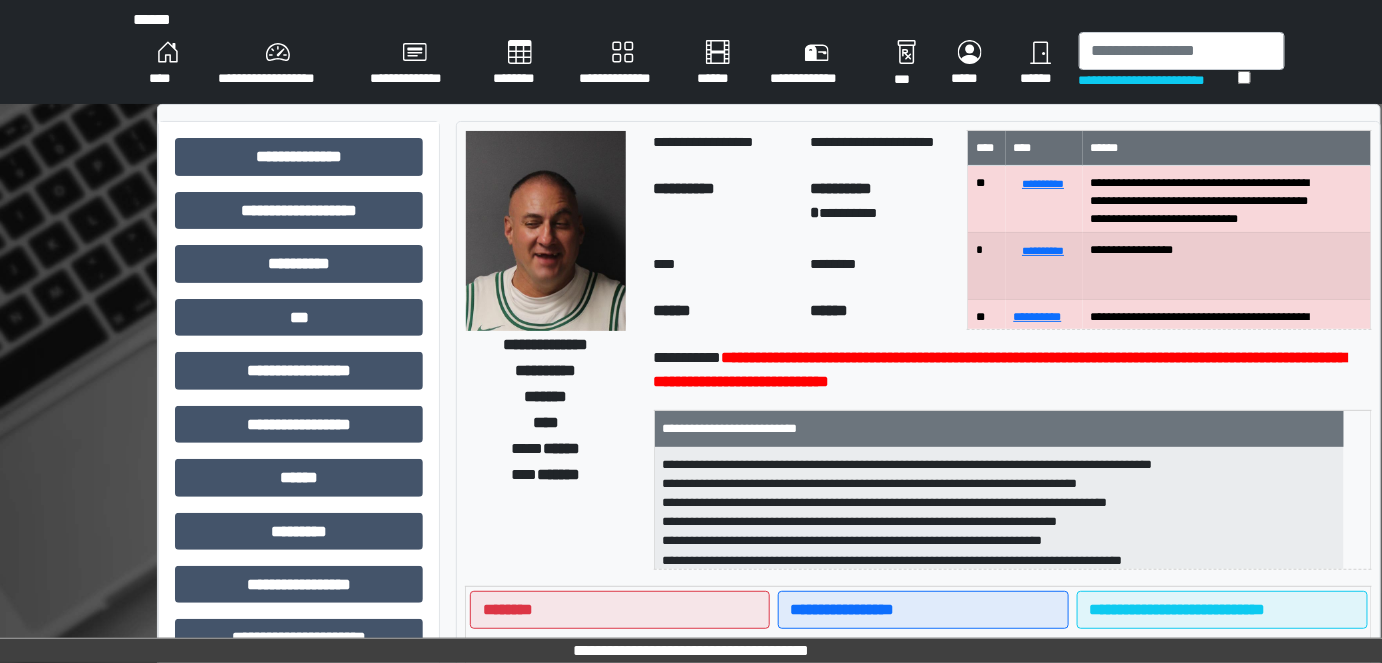 click on "**********" at bounding box center [622, 64] 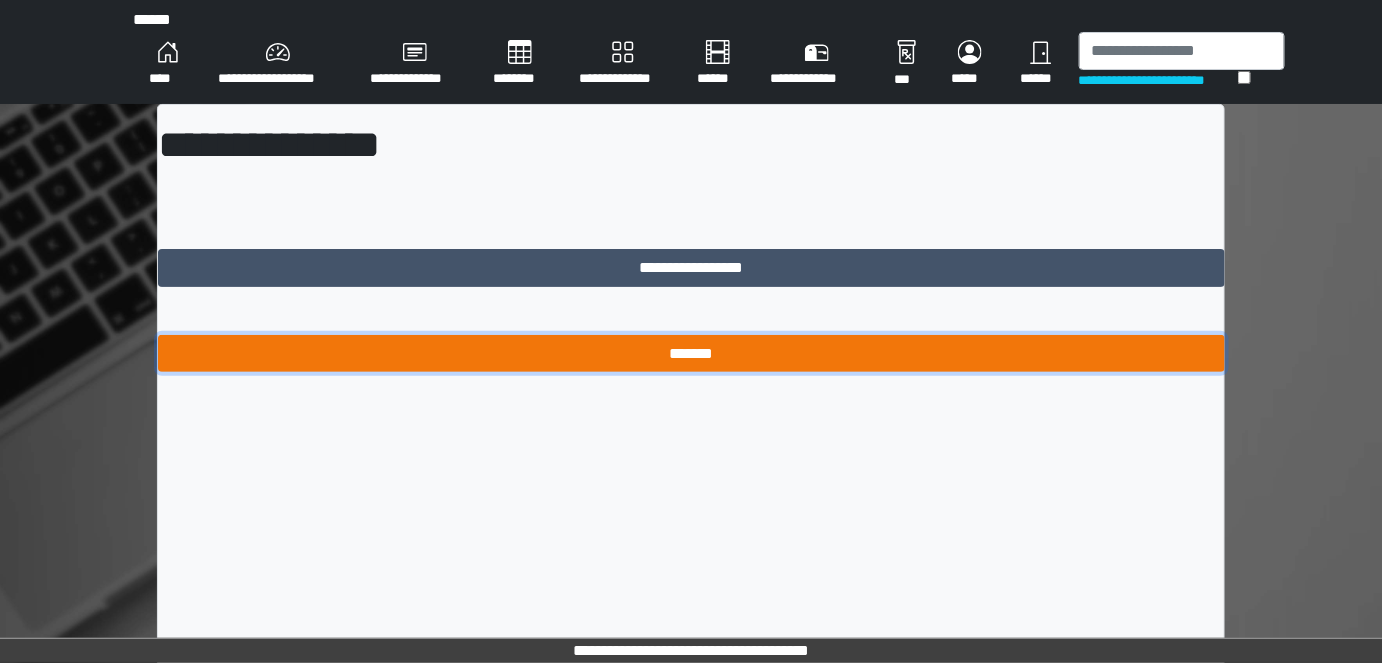 click on "*******" at bounding box center (691, 353) 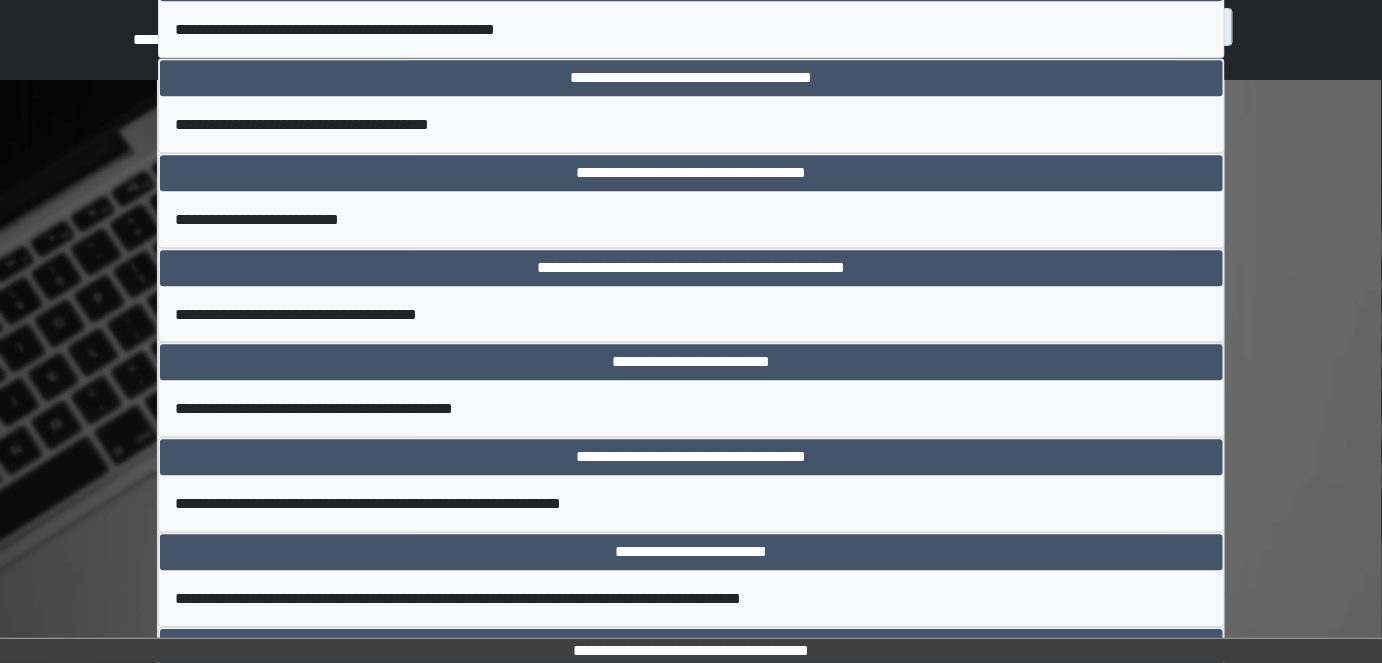 scroll, scrollTop: 1636, scrollLeft: 0, axis: vertical 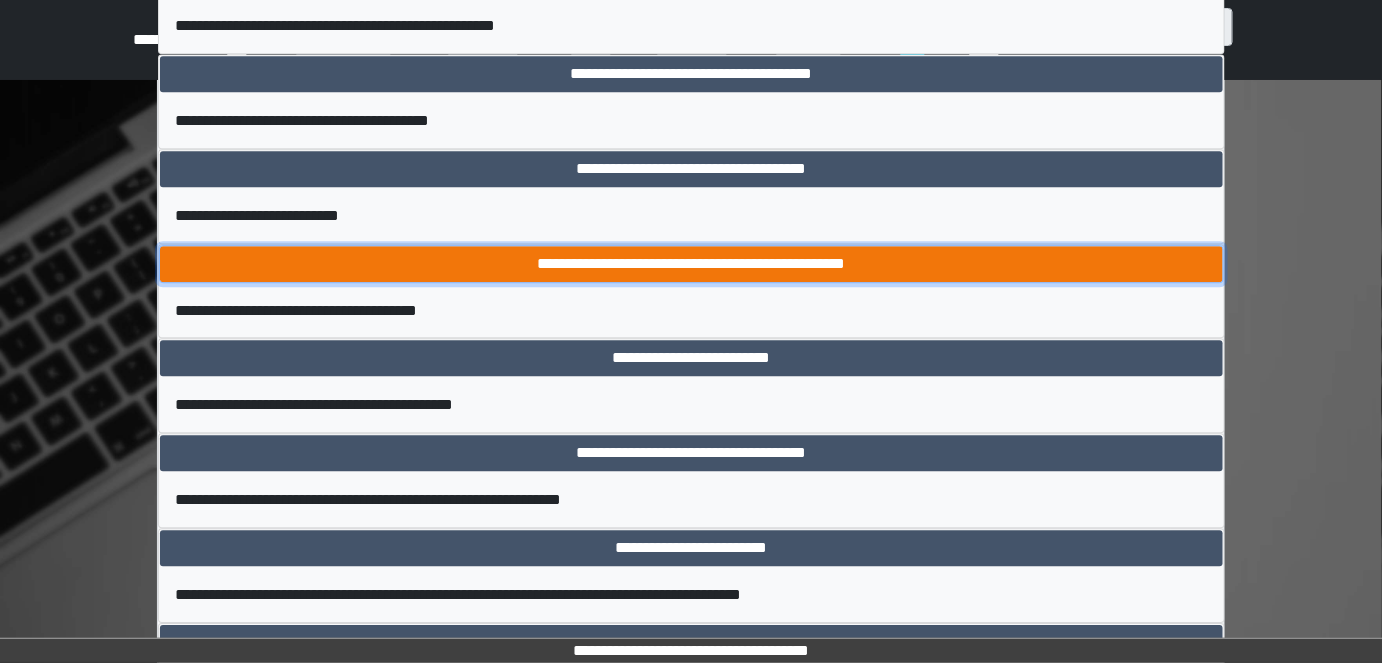 click on "**********" at bounding box center (691, 264) 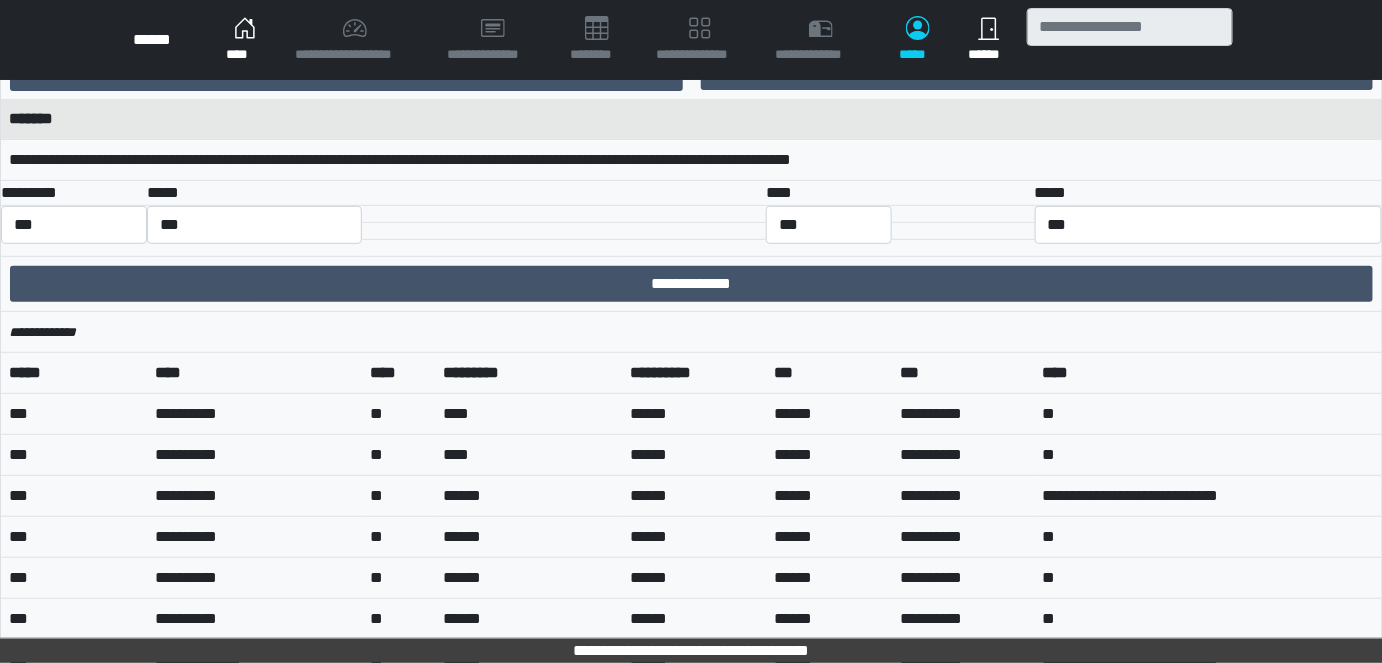 scroll, scrollTop: 181, scrollLeft: 0, axis: vertical 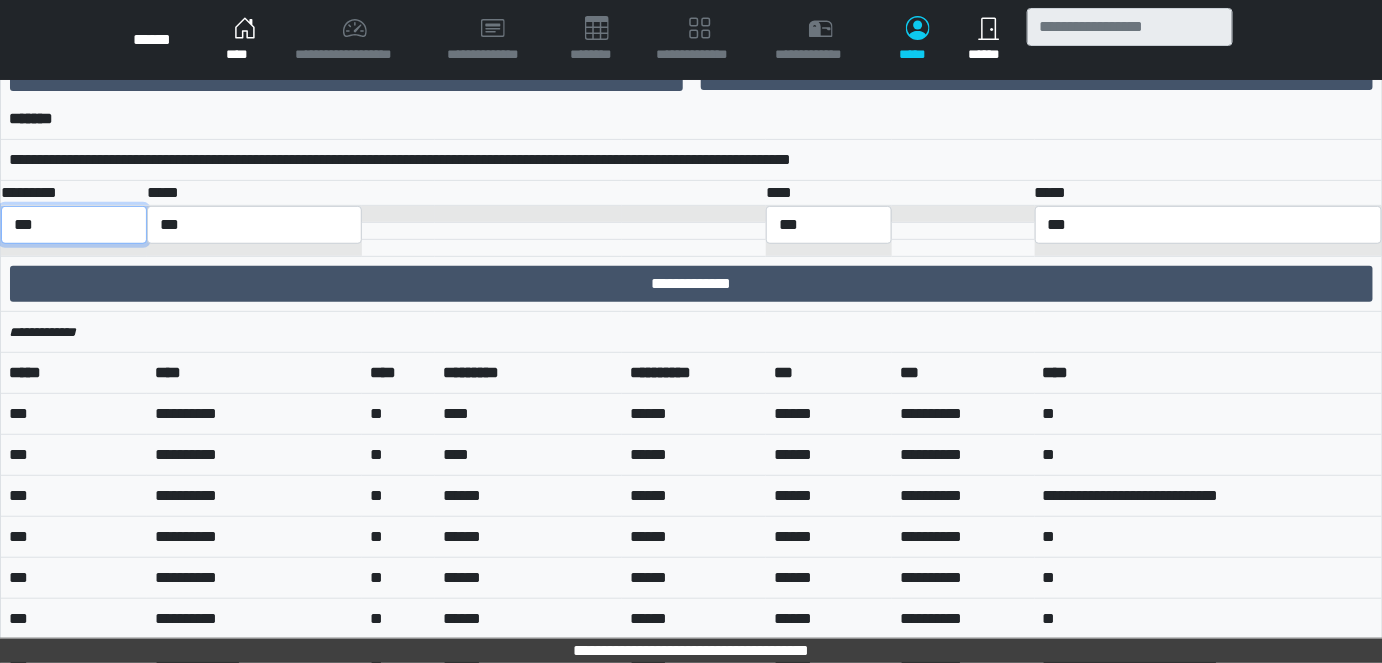 click on "*** *** ******** *** ******** ***** ***" at bounding box center (74, 225) 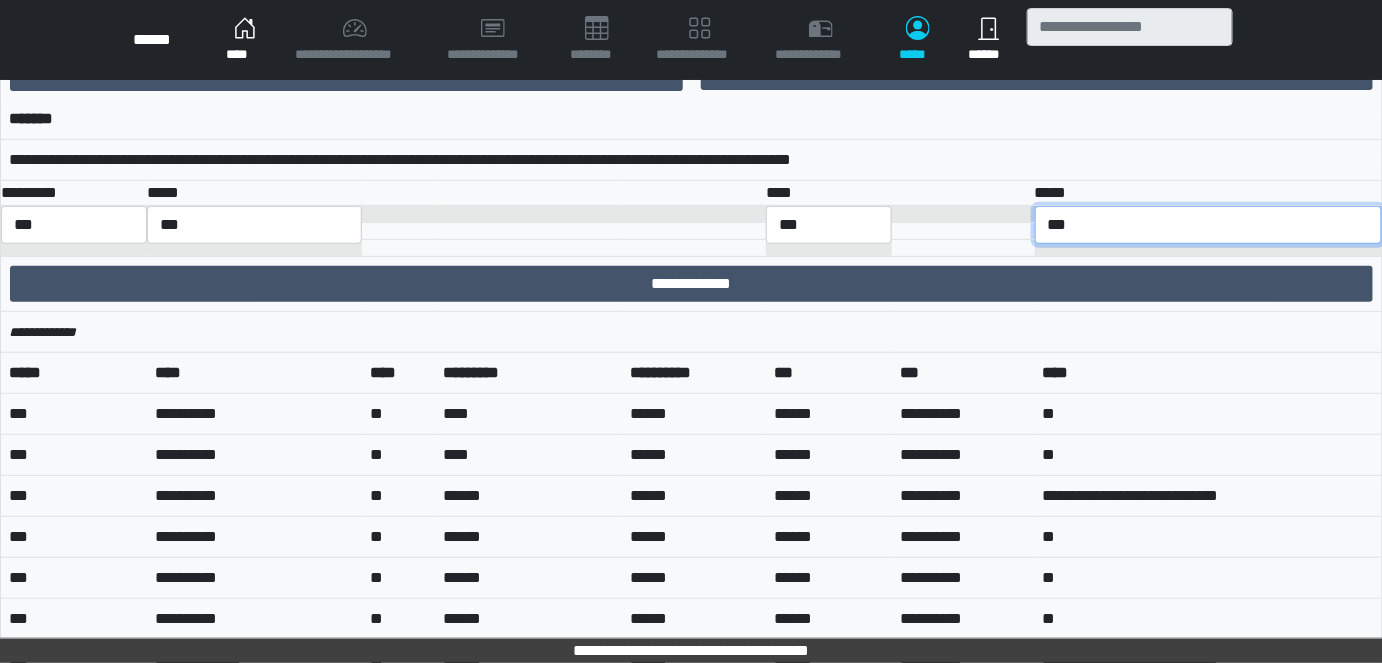 click on "**********" at bounding box center (1208, 225) 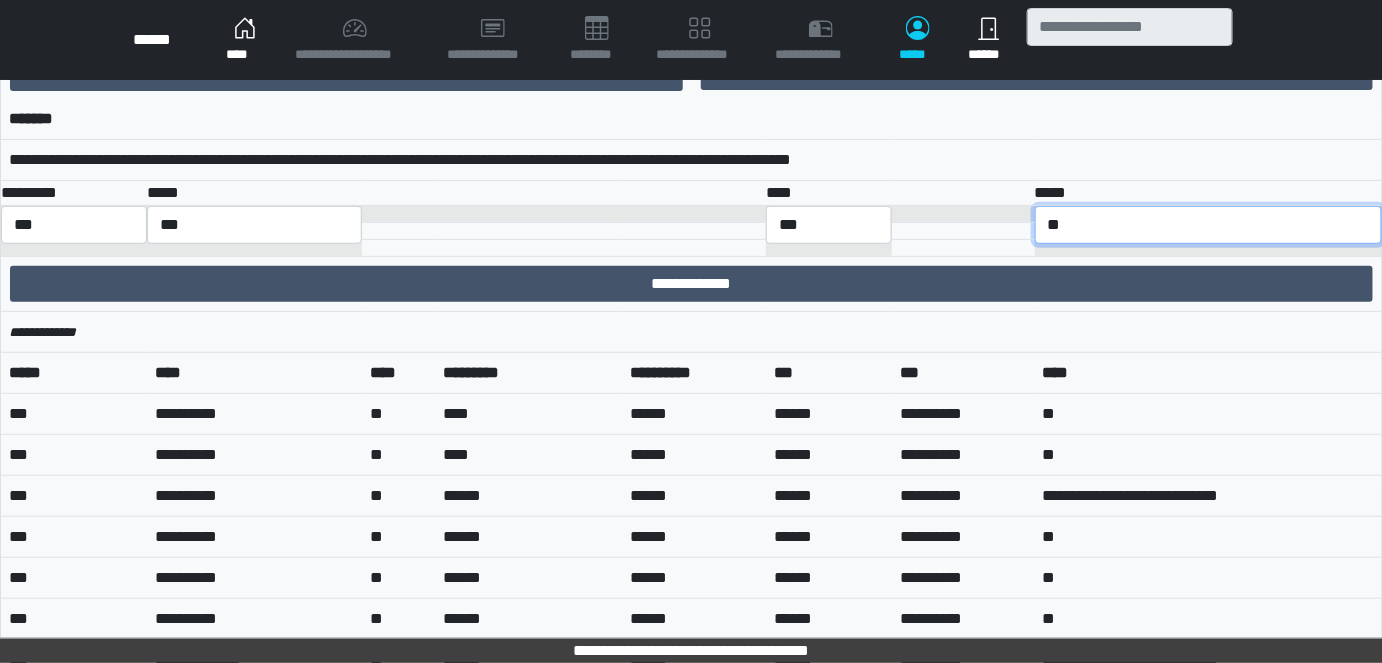 click on "**********" at bounding box center [1208, 225] 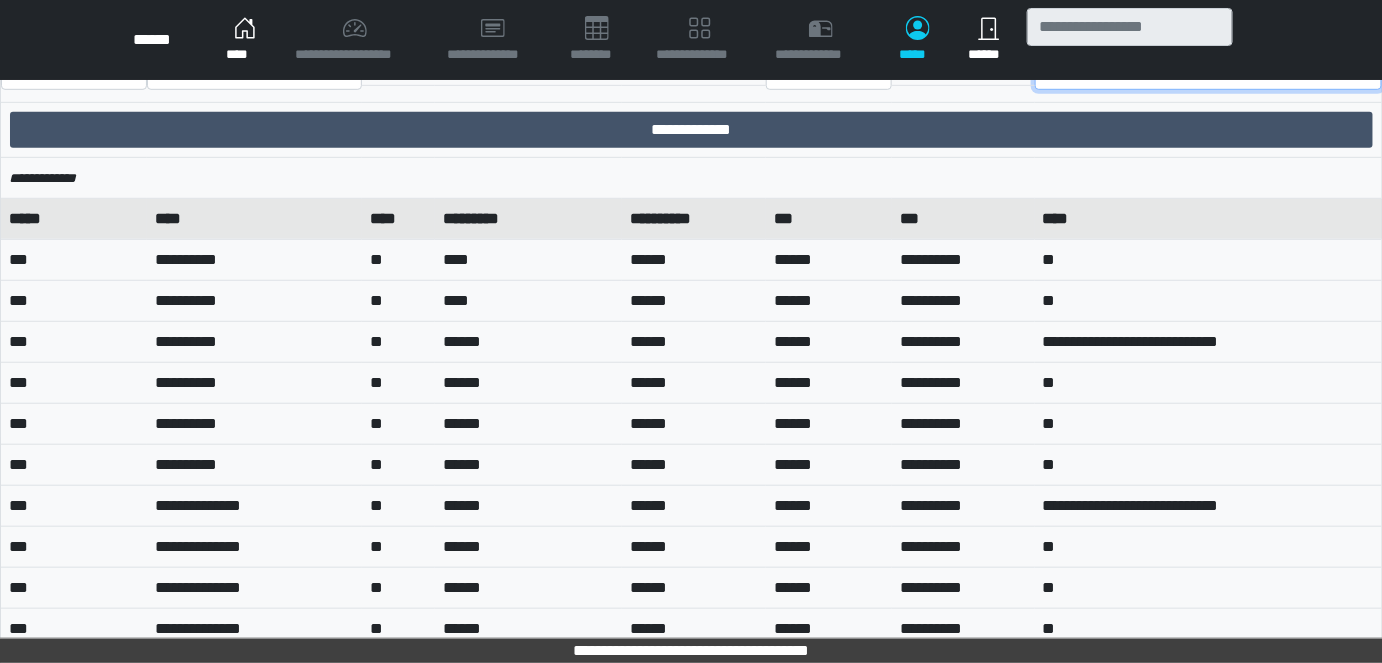 scroll, scrollTop: 90, scrollLeft: 0, axis: vertical 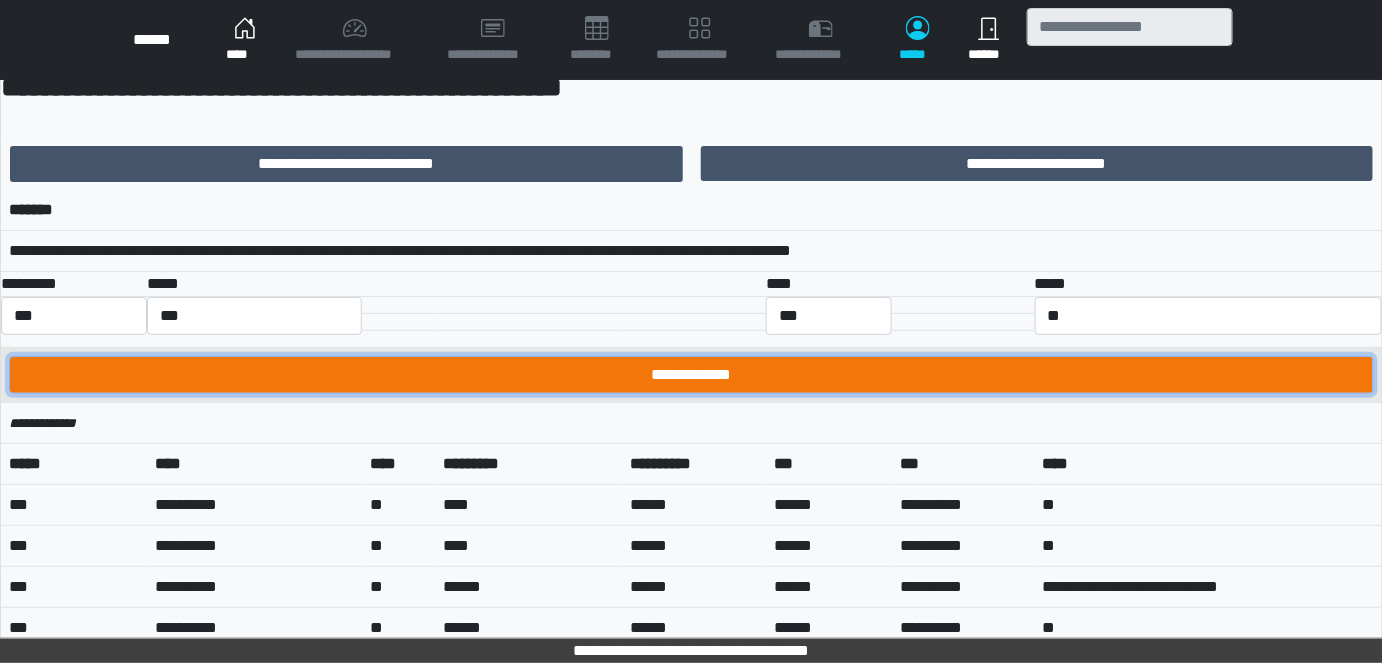 click on "**********" at bounding box center (691, 375) 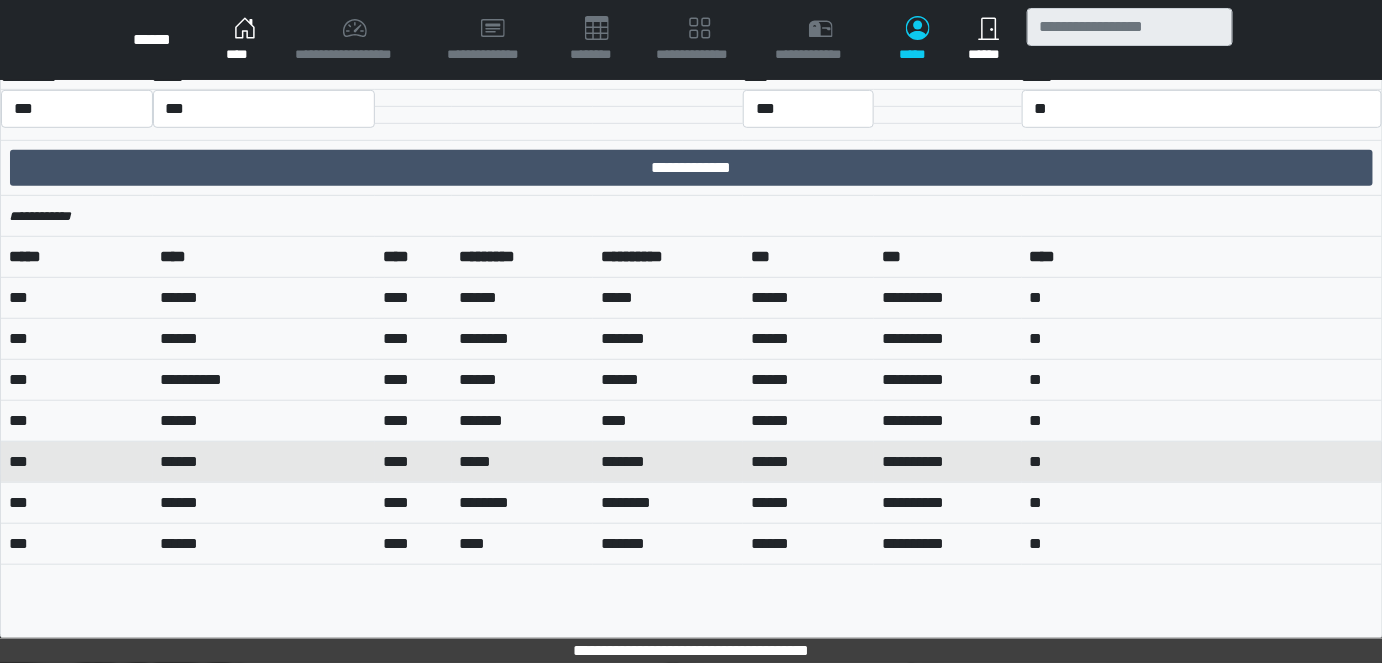 scroll, scrollTop: 0, scrollLeft: 0, axis: both 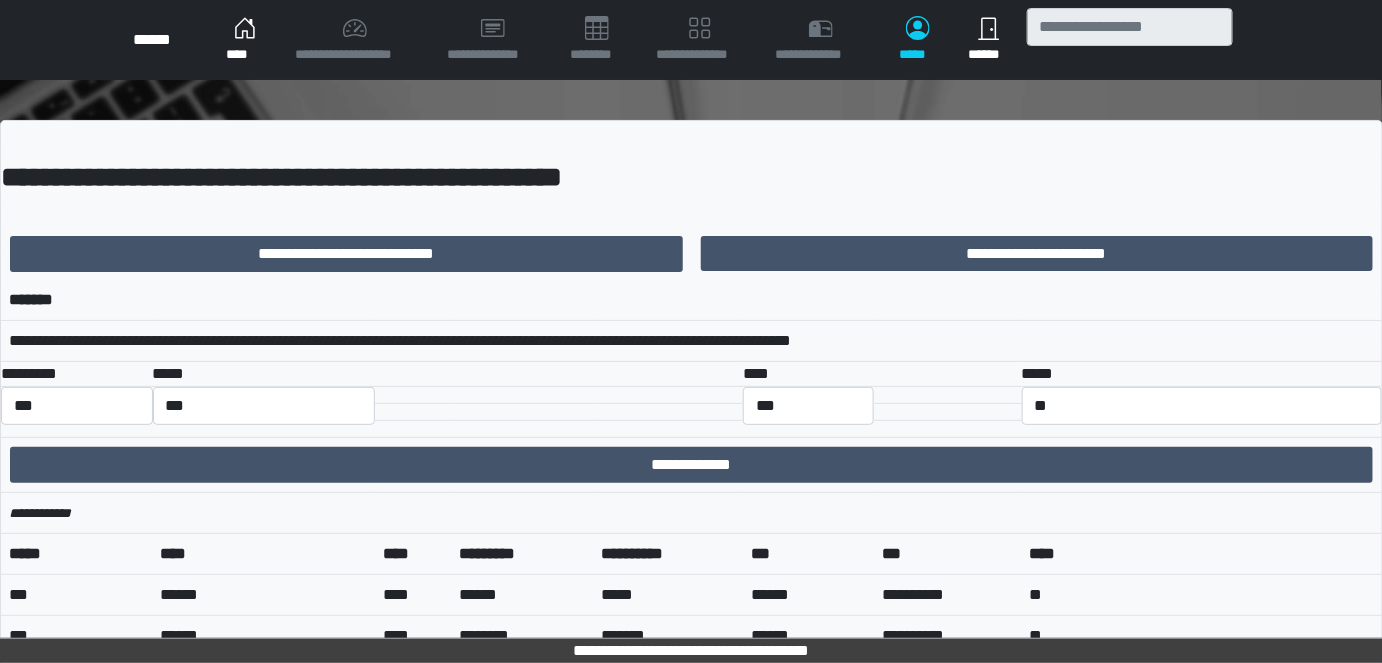 click on "**********" at bounding box center (691, 40) 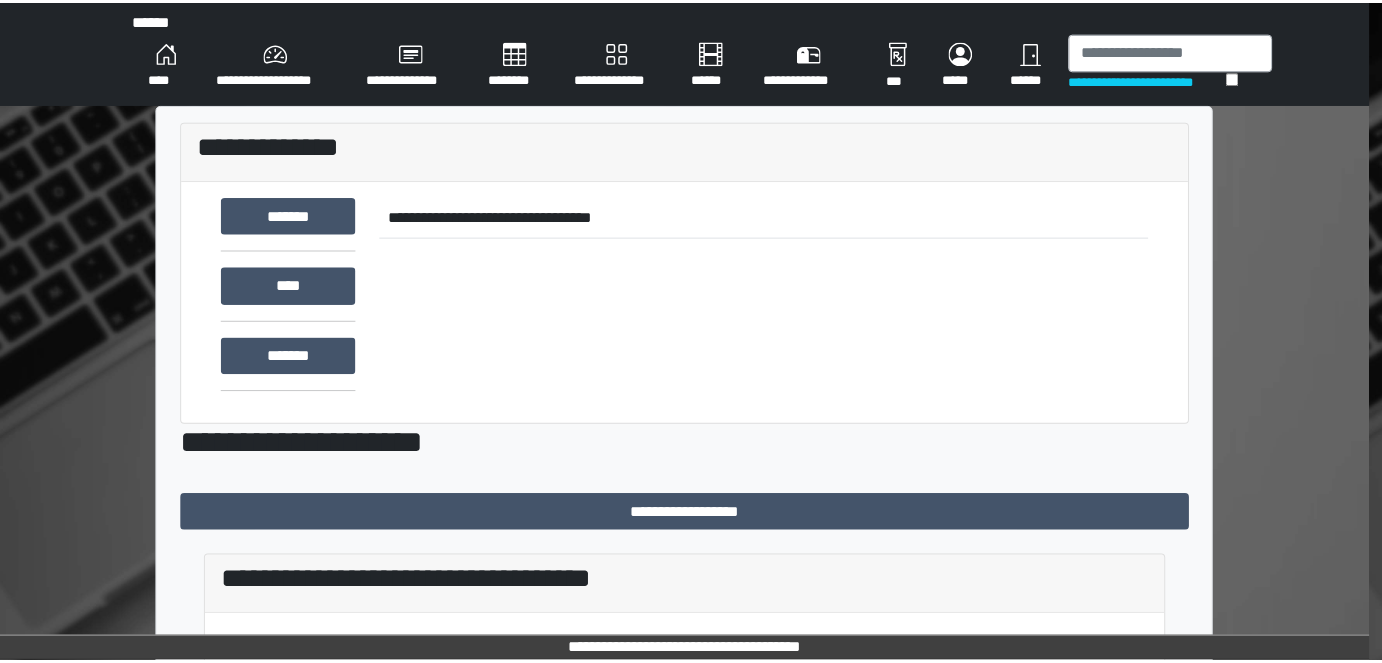 scroll, scrollTop: 0, scrollLeft: 0, axis: both 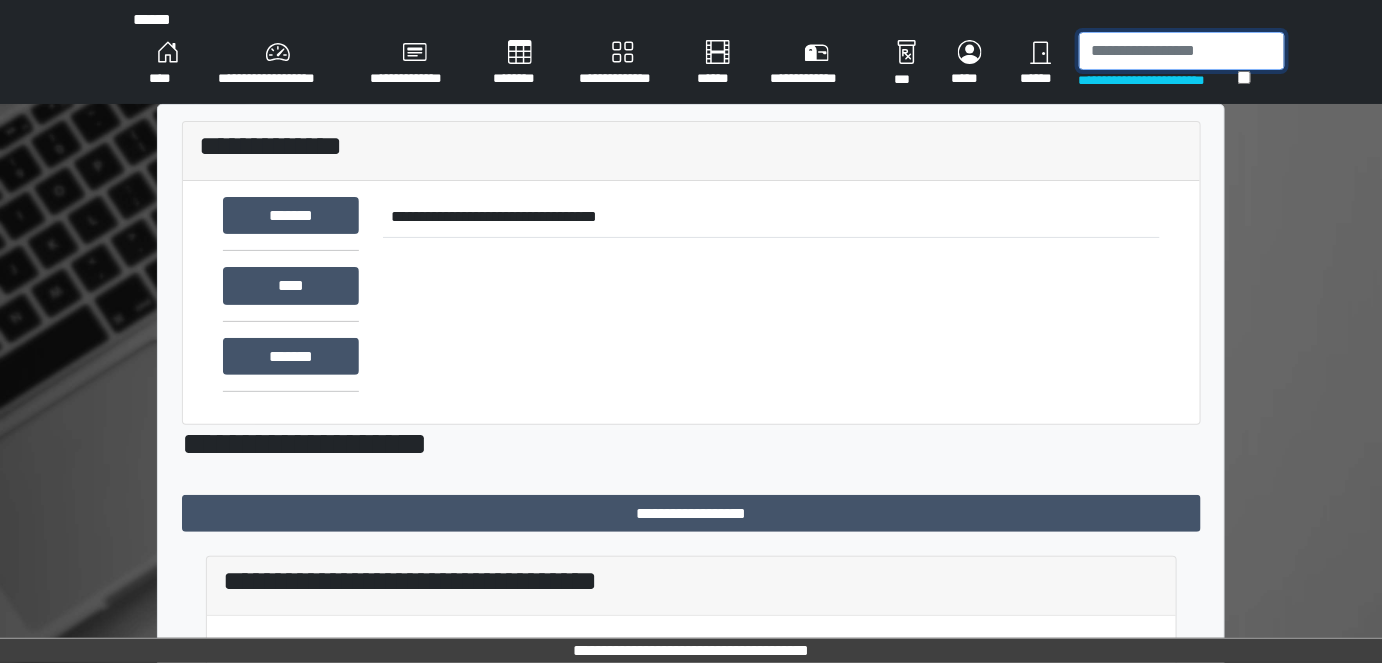 click at bounding box center [1182, 51] 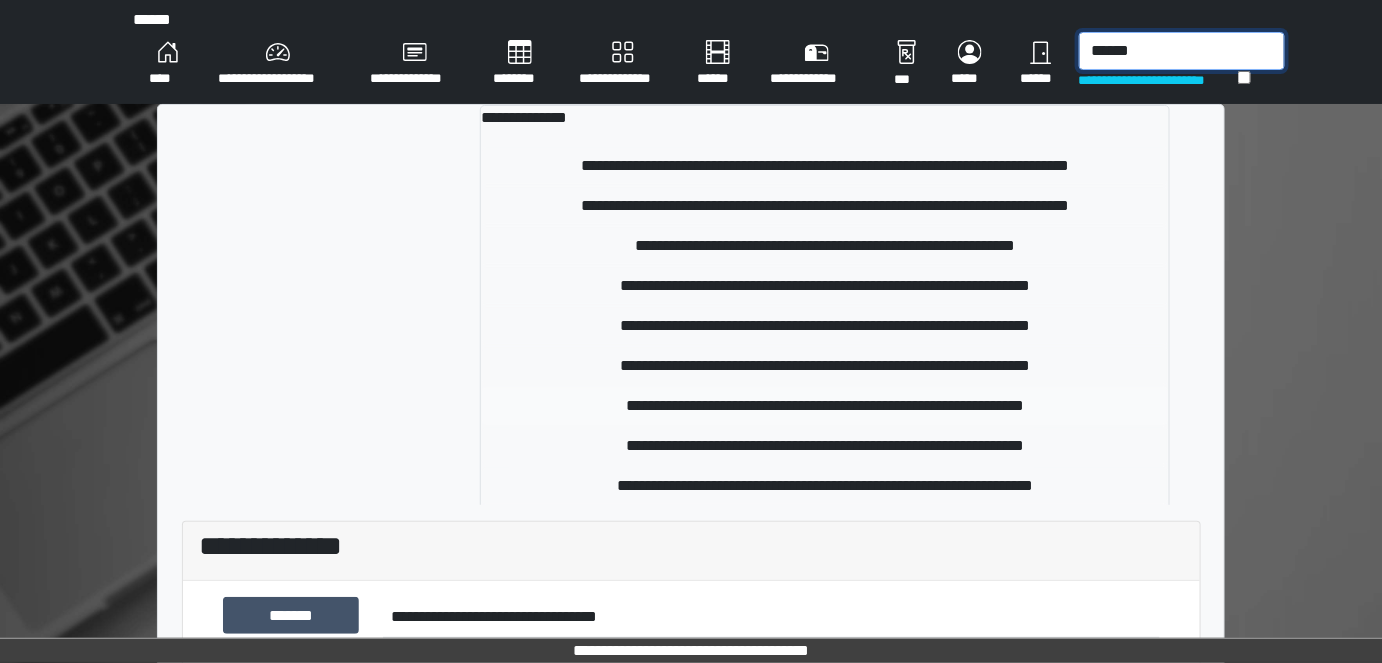 type on "******" 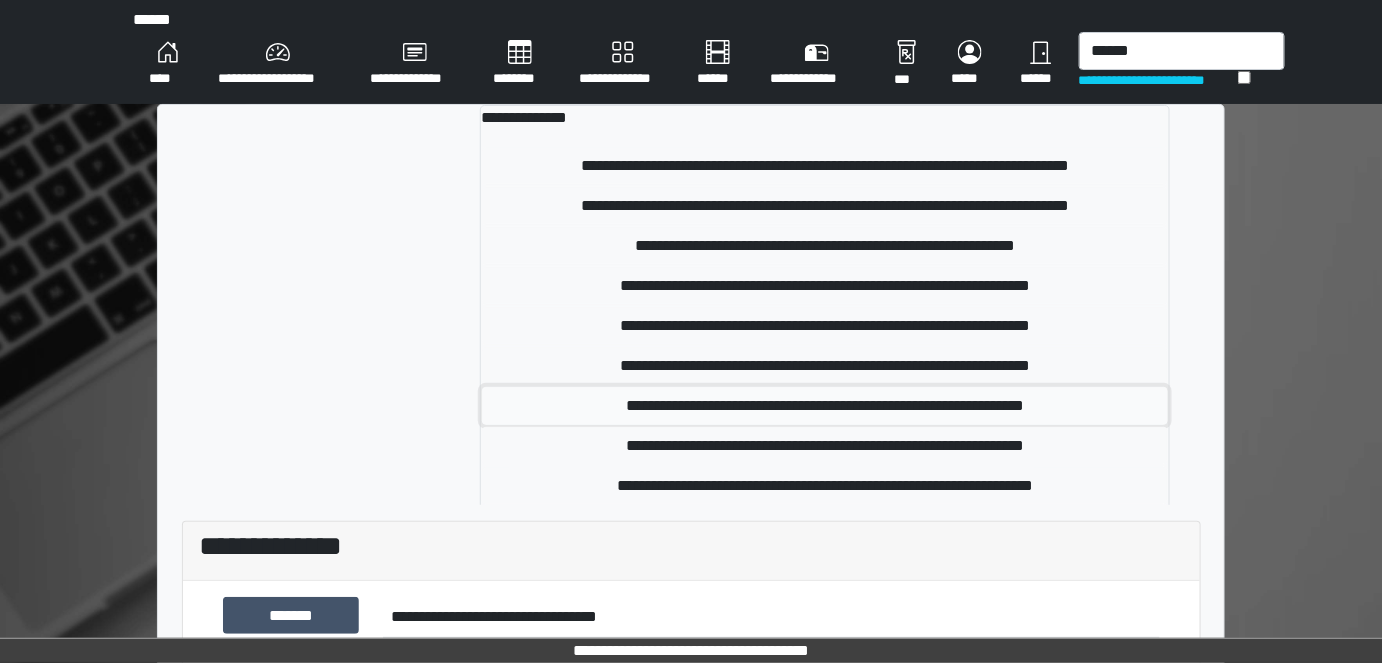 click on "**********" at bounding box center (824, 406) 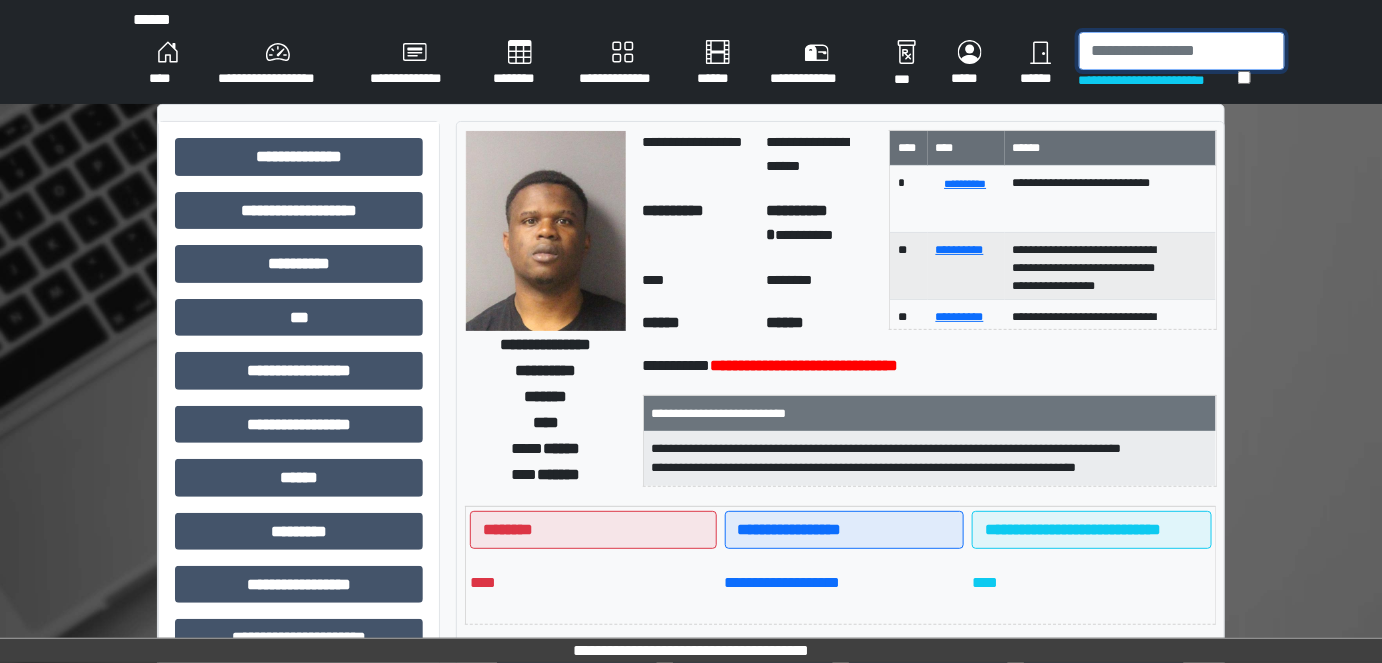 click at bounding box center [1182, 51] 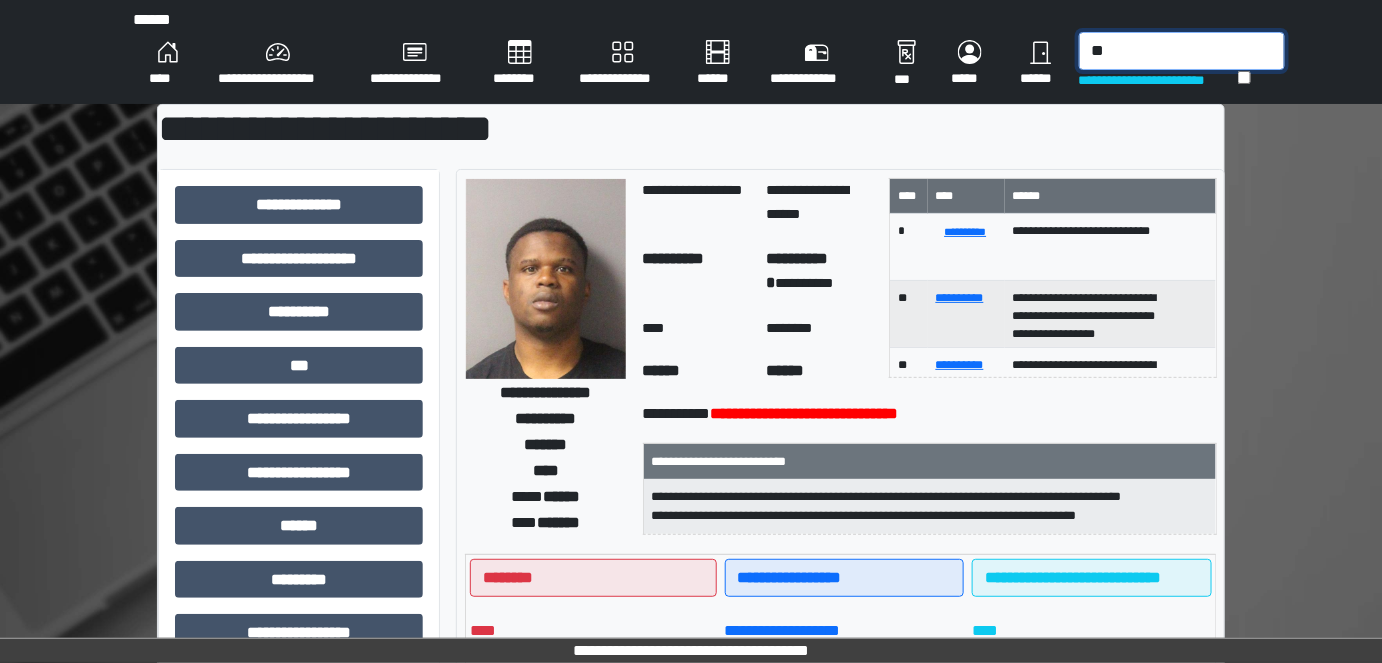 type on "*" 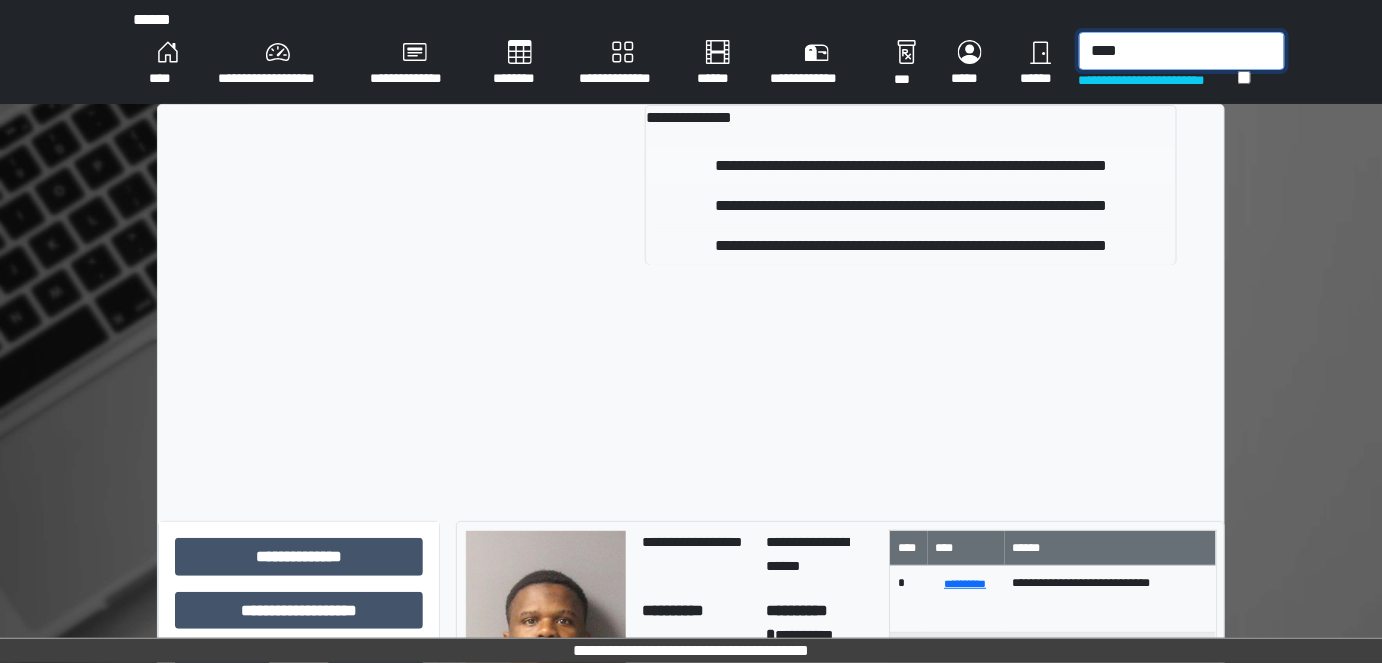 type on "****" 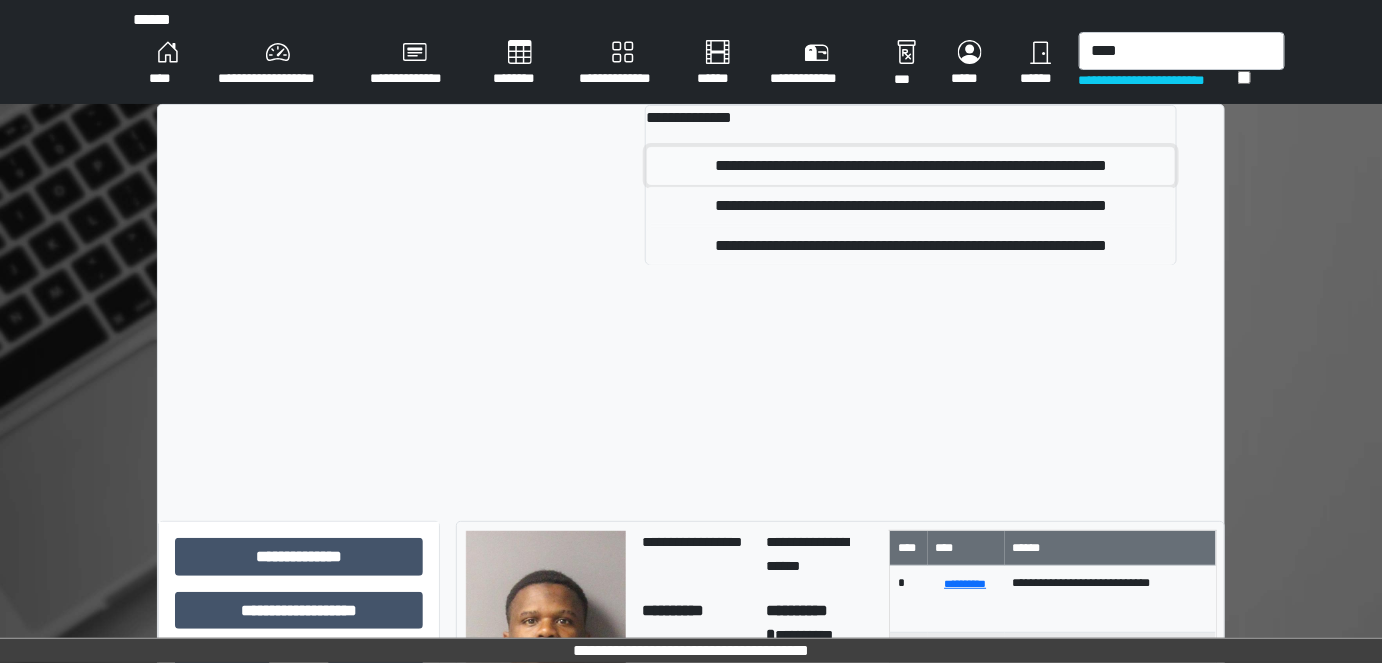 click on "**********" at bounding box center (911, 166) 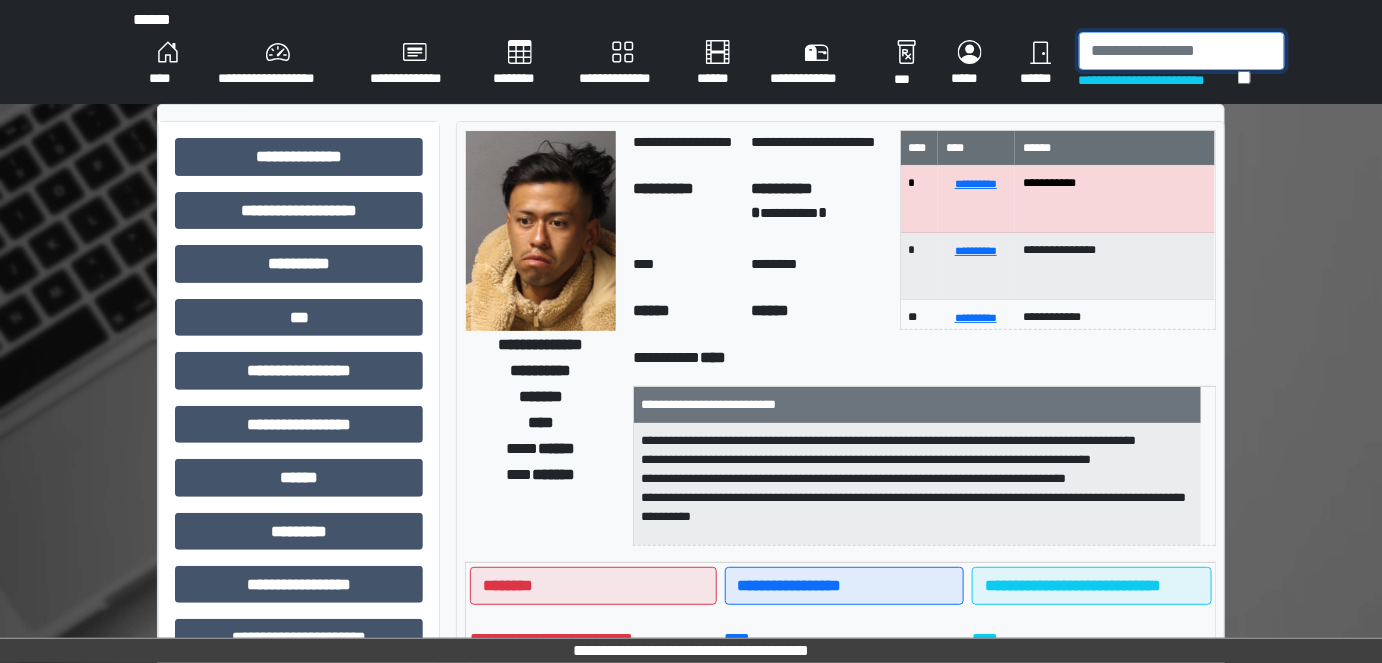 click at bounding box center [1182, 51] 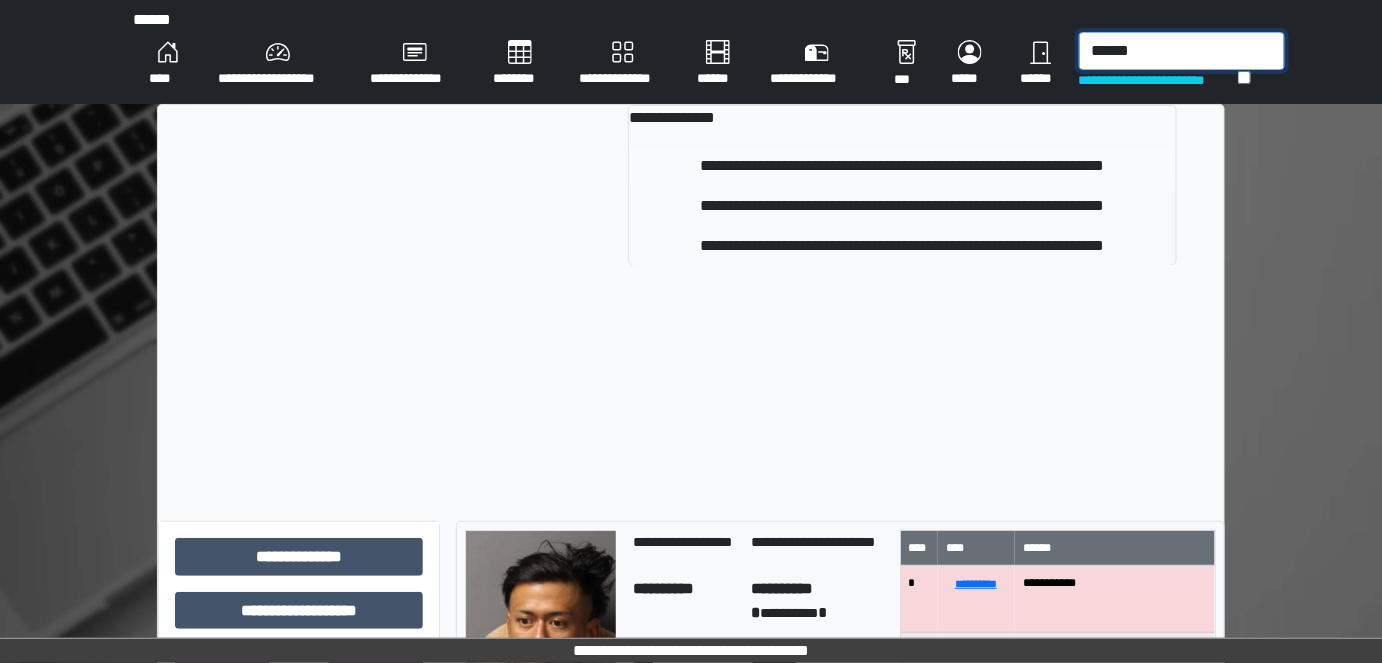 type on "******" 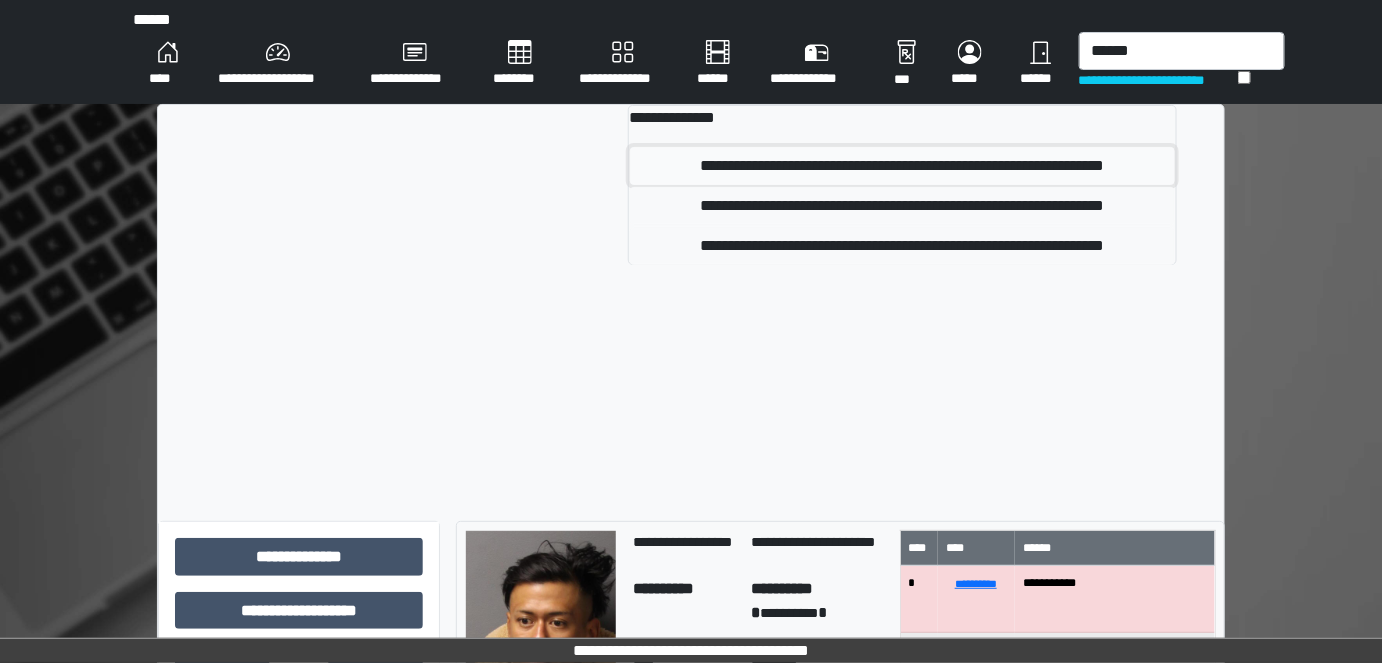 click on "**********" at bounding box center (902, 166) 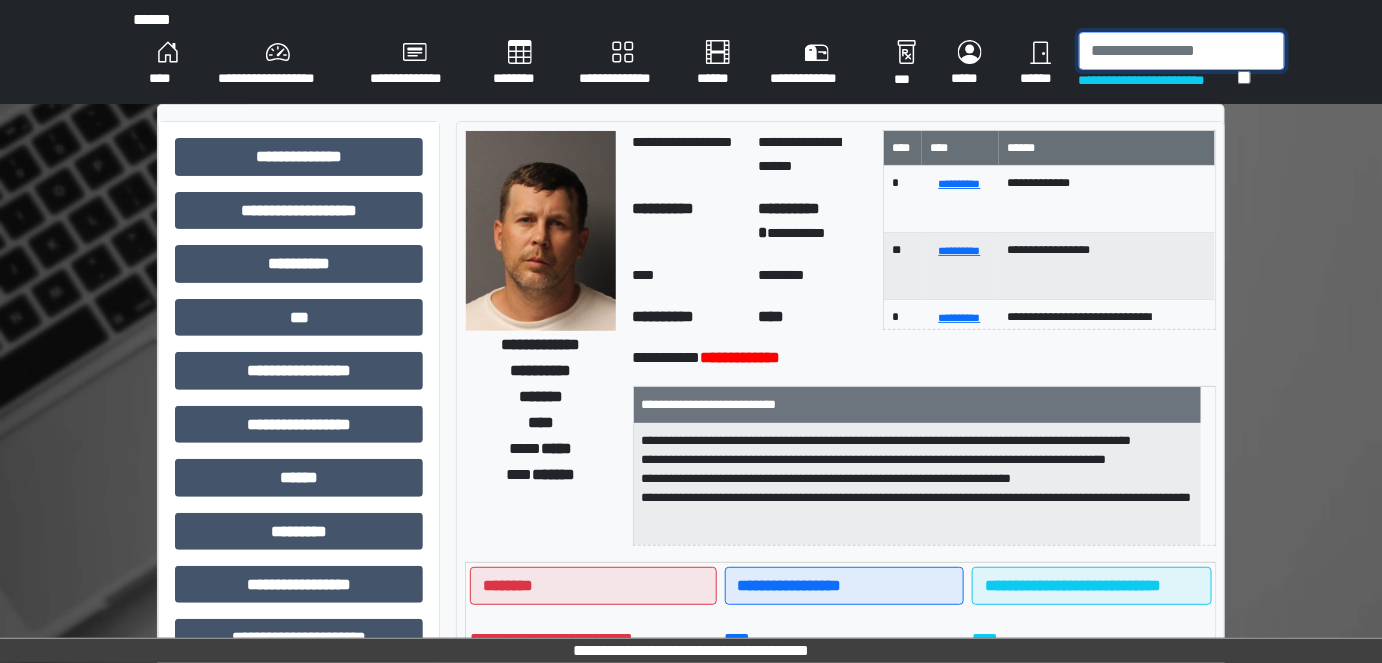 click at bounding box center [1182, 51] 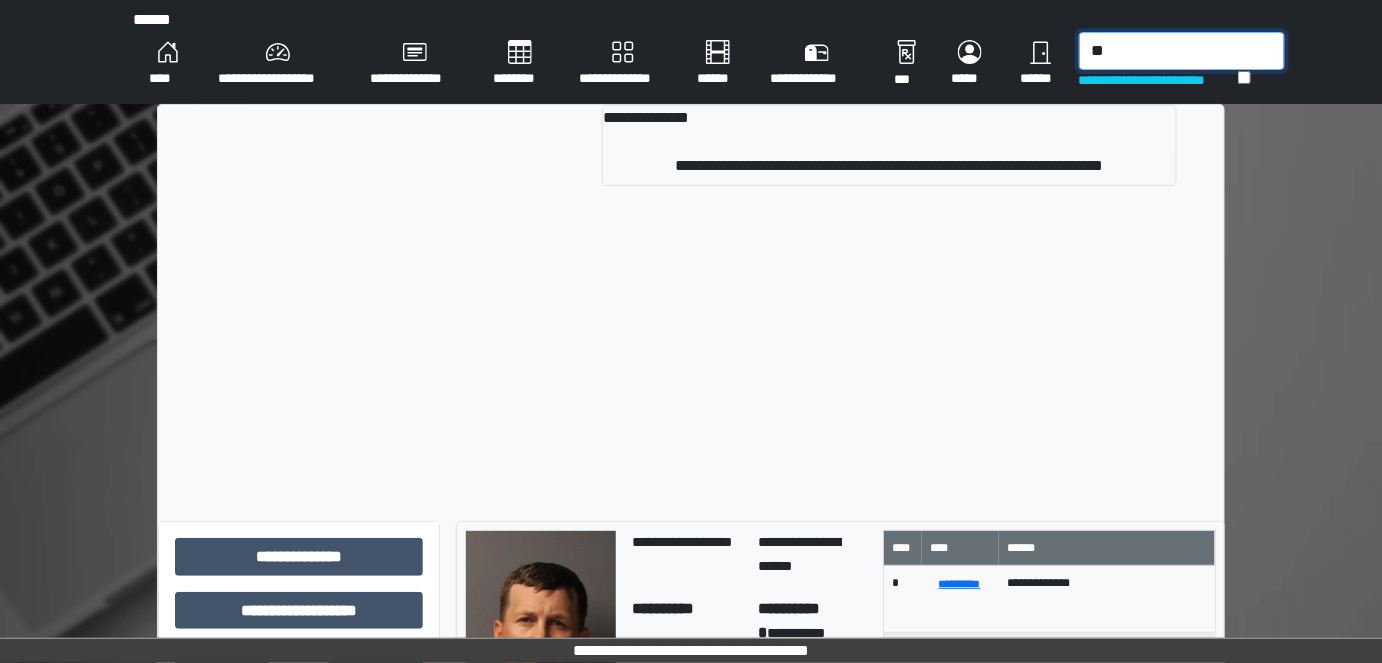 type on "*" 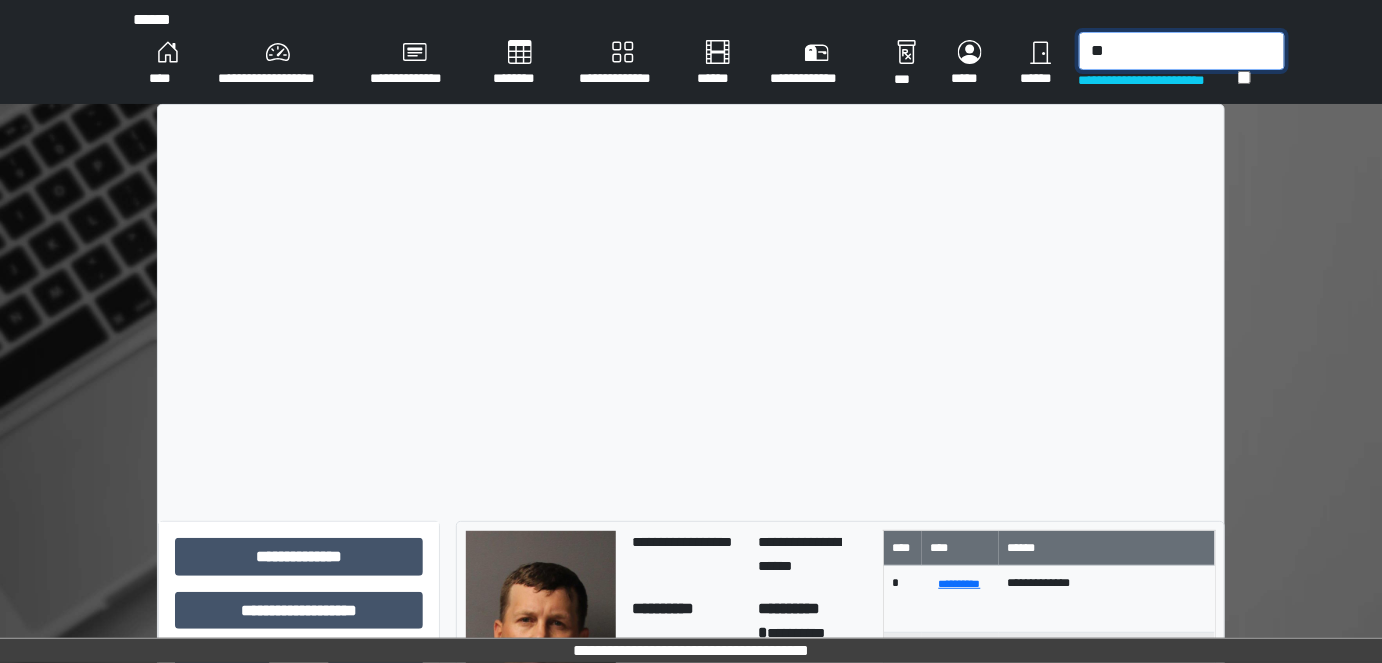 type on "*" 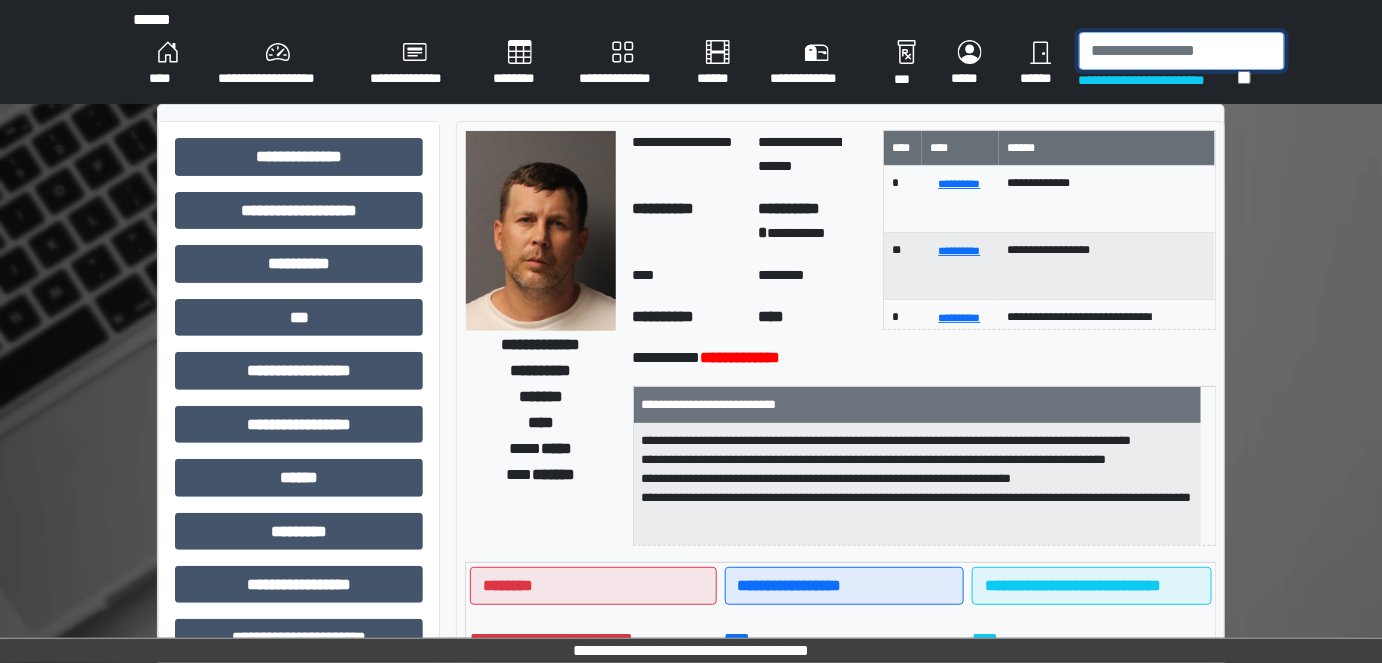 click at bounding box center [1182, 51] 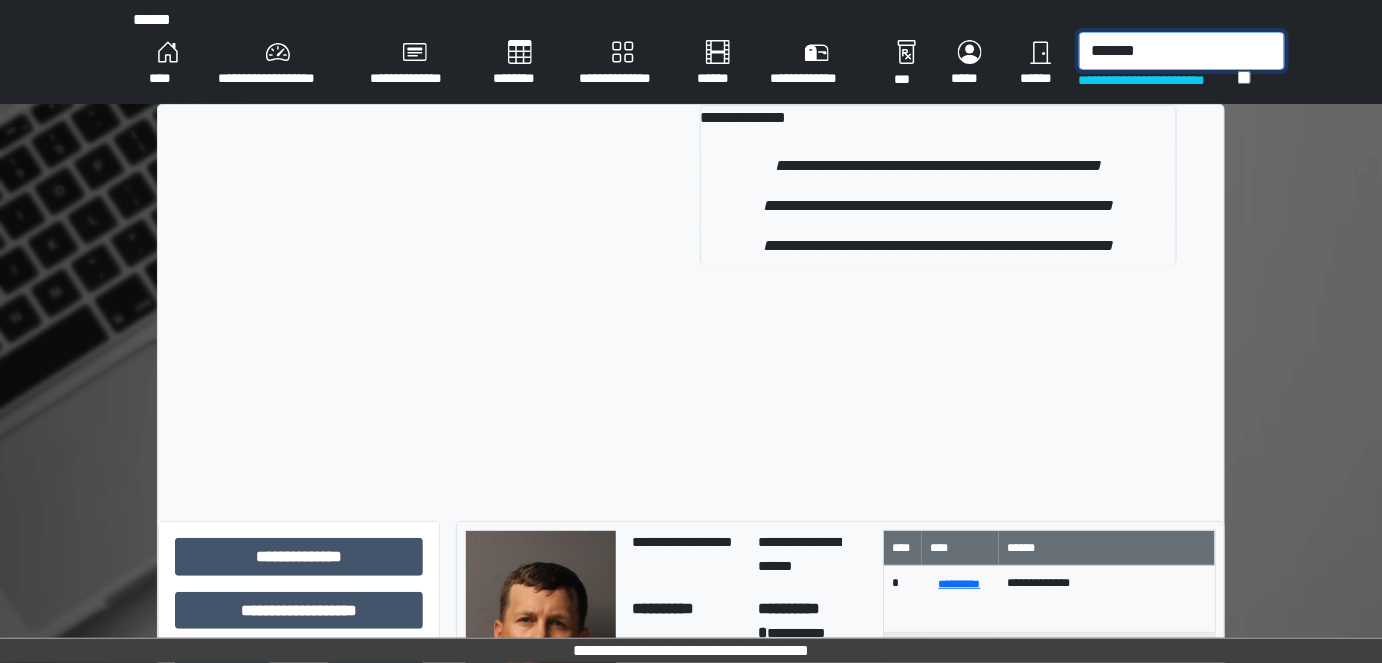 type on "*******" 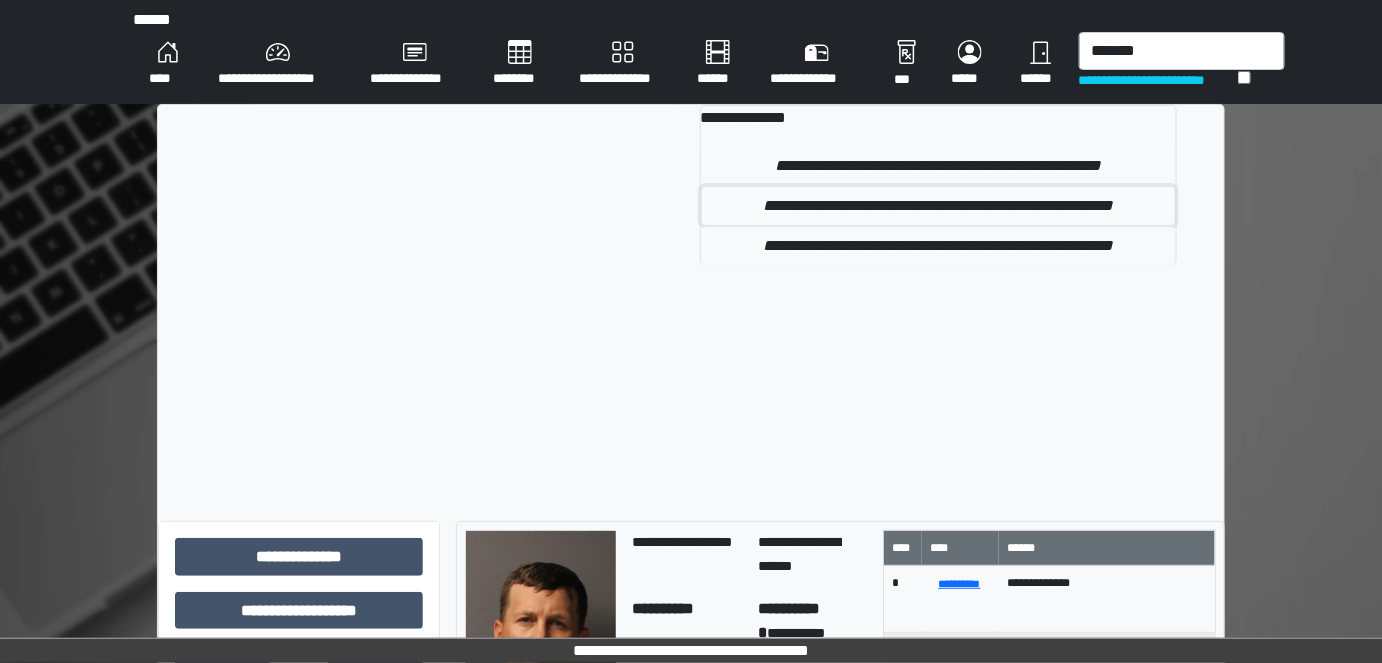 click on "**********" at bounding box center [938, 206] 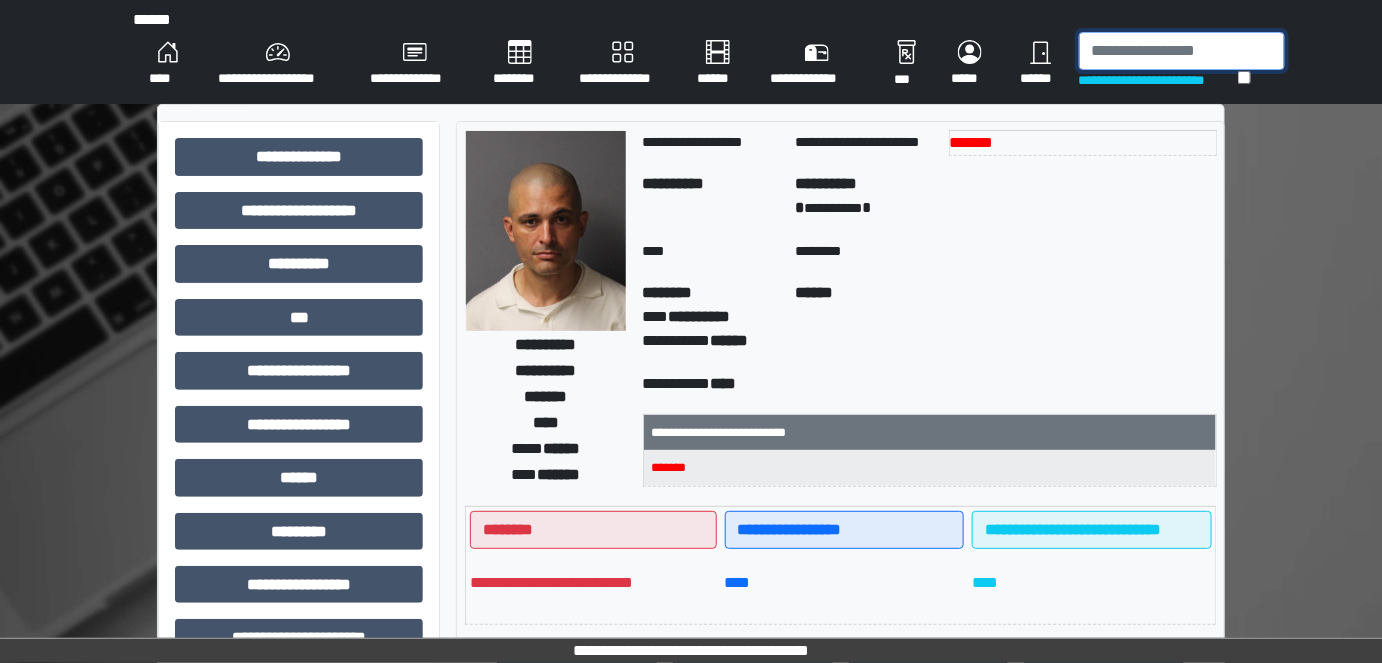 click at bounding box center (1182, 51) 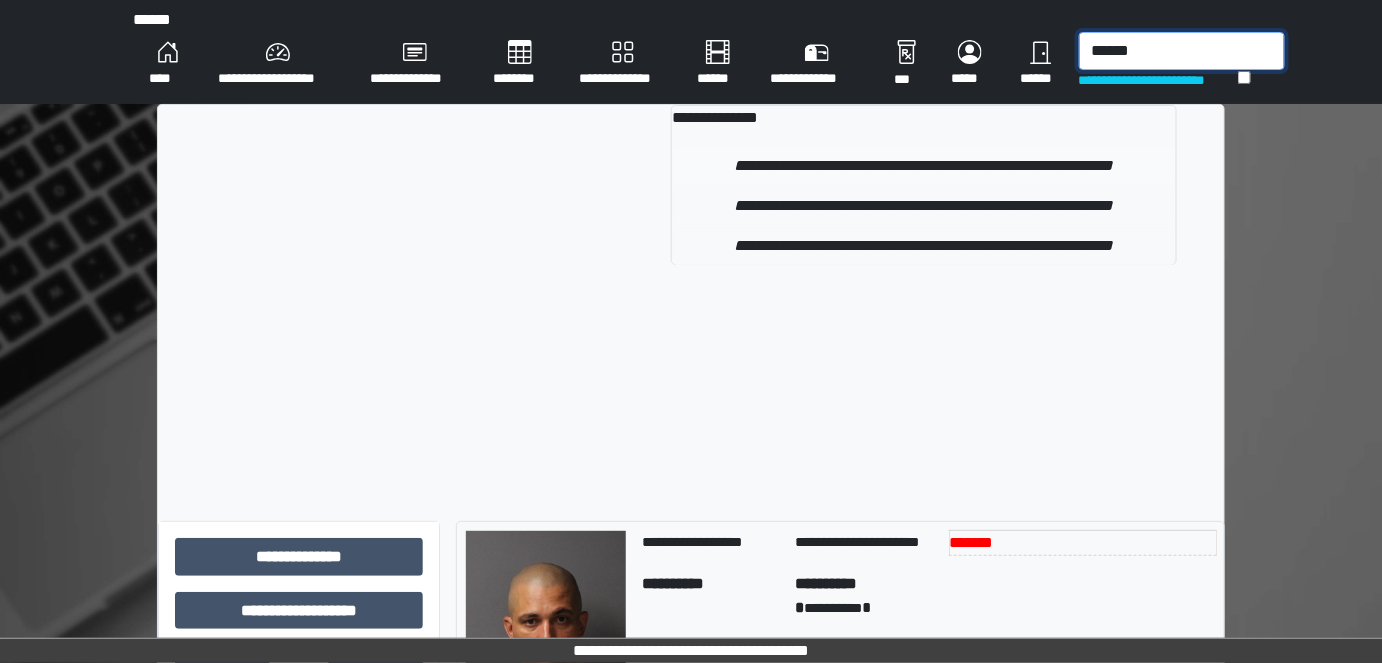 type on "******" 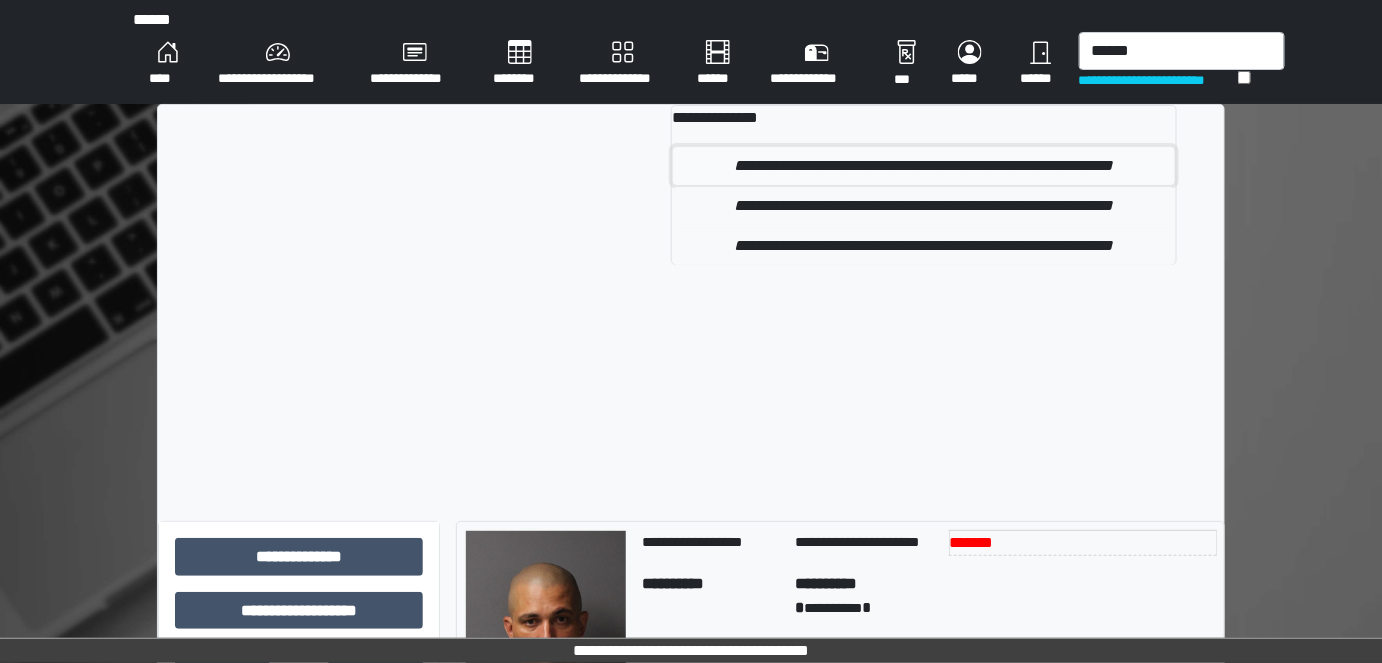 click on "**********" at bounding box center [924, 166] 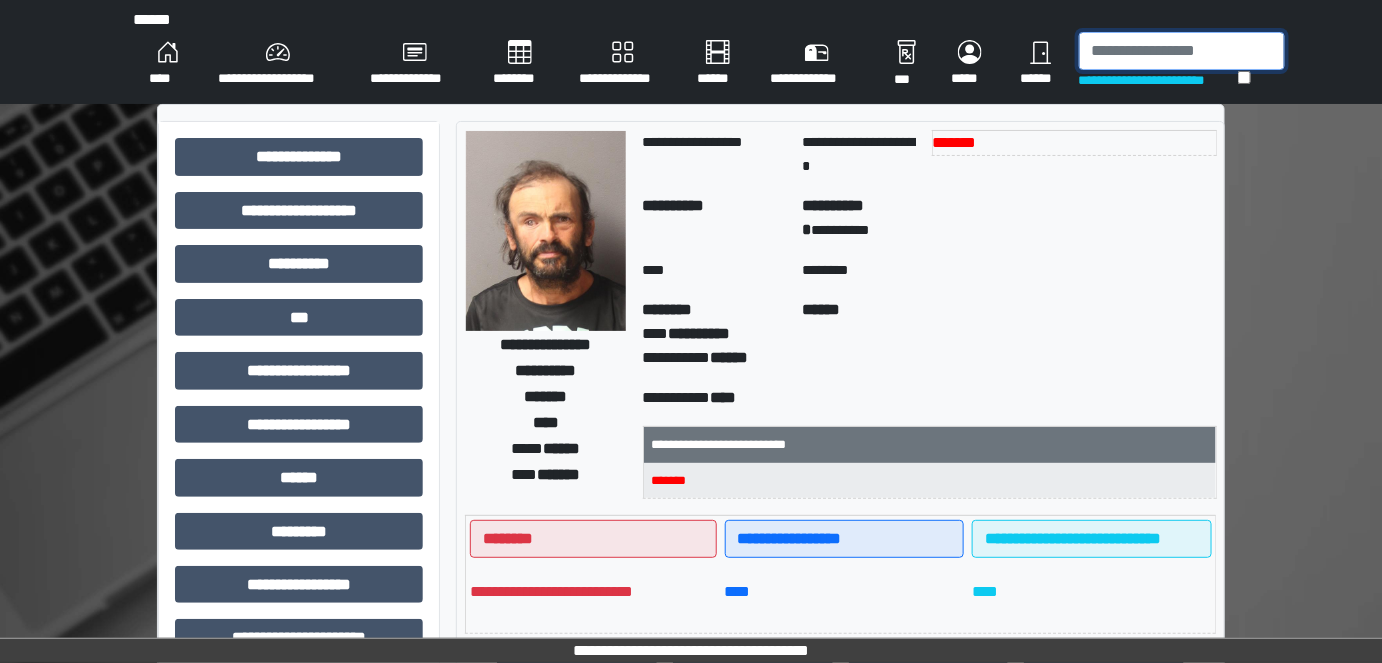 click at bounding box center [1182, 51] 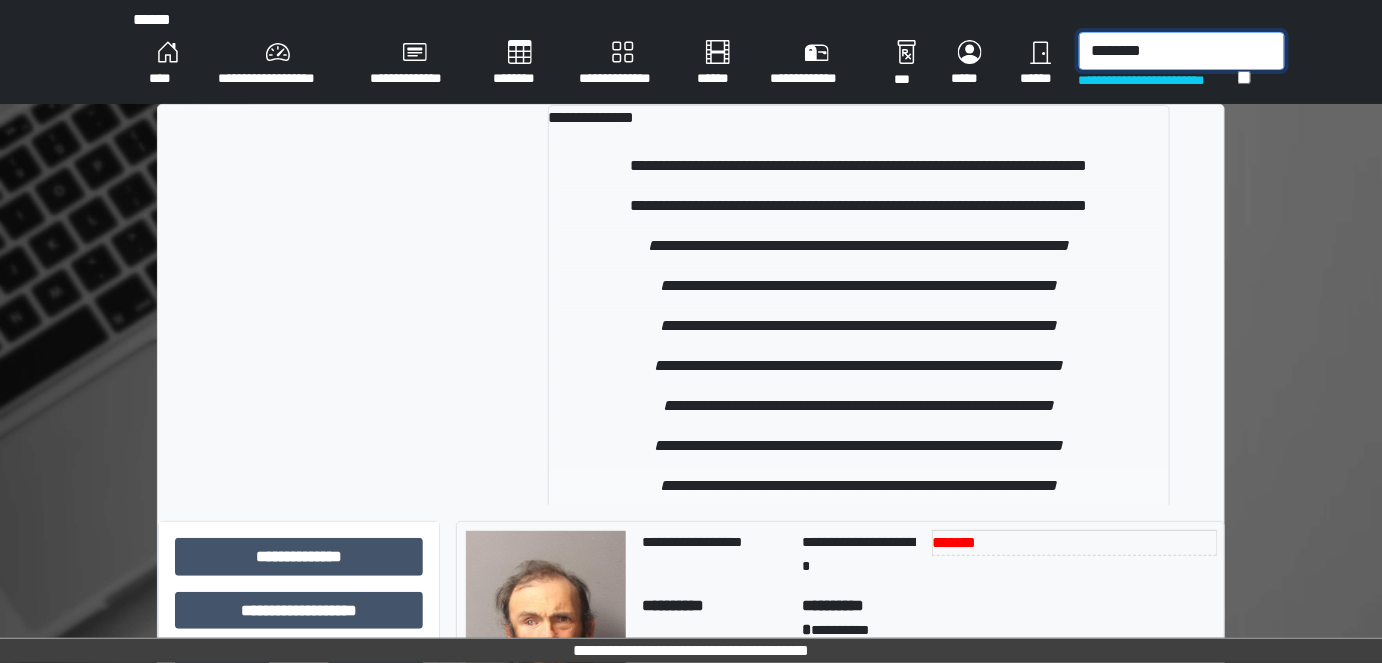 type on "********" 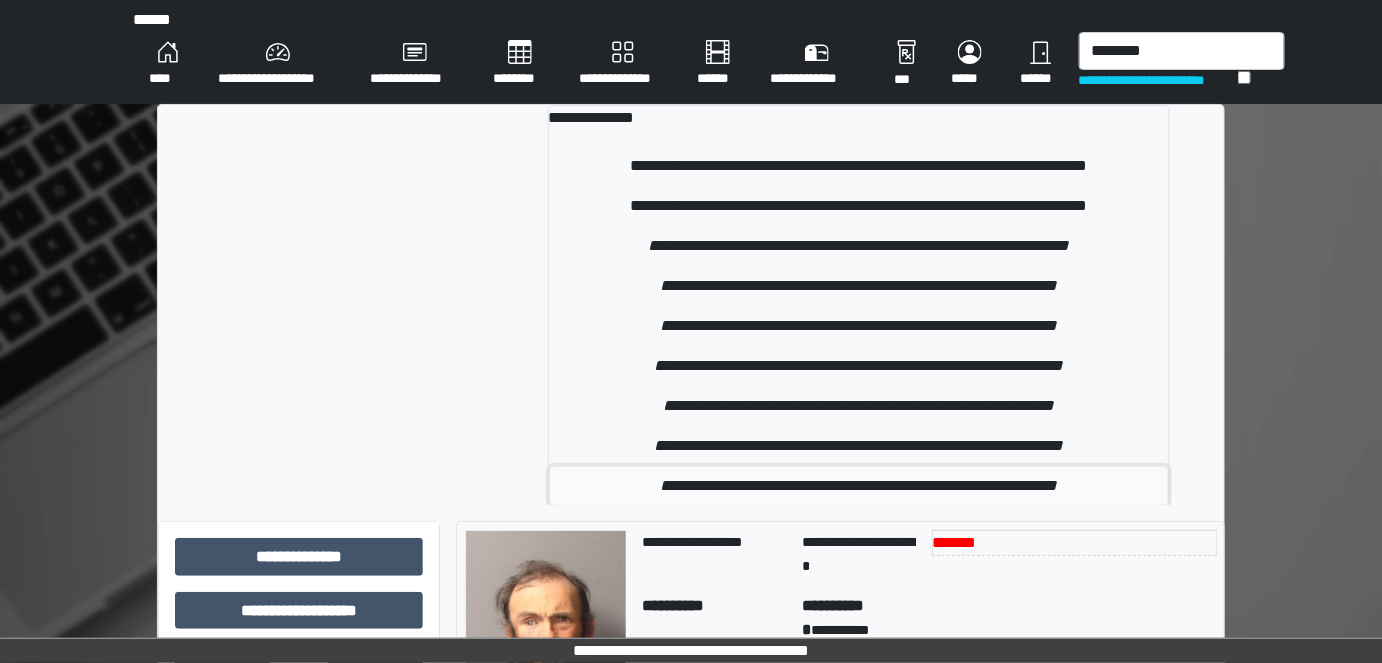 click on "**********" at bounding box center [859, 486] 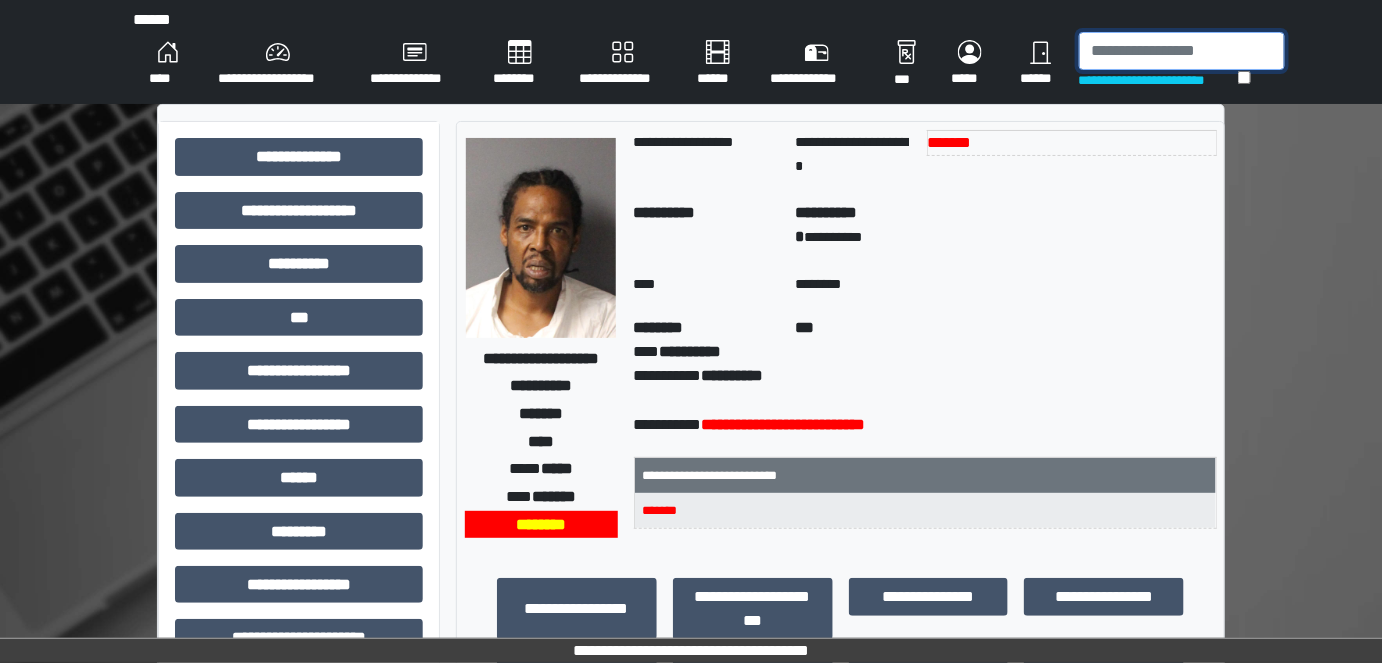 click at bounding box center [1182, 51] 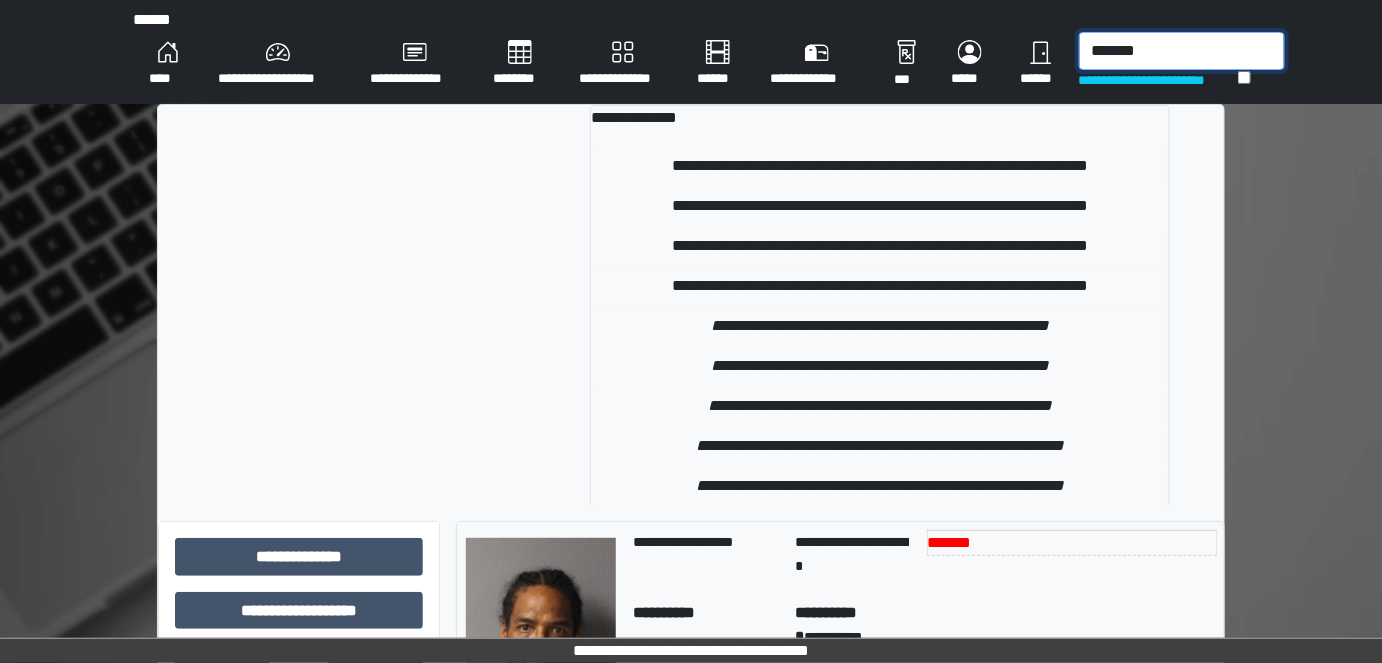 type on "*******" 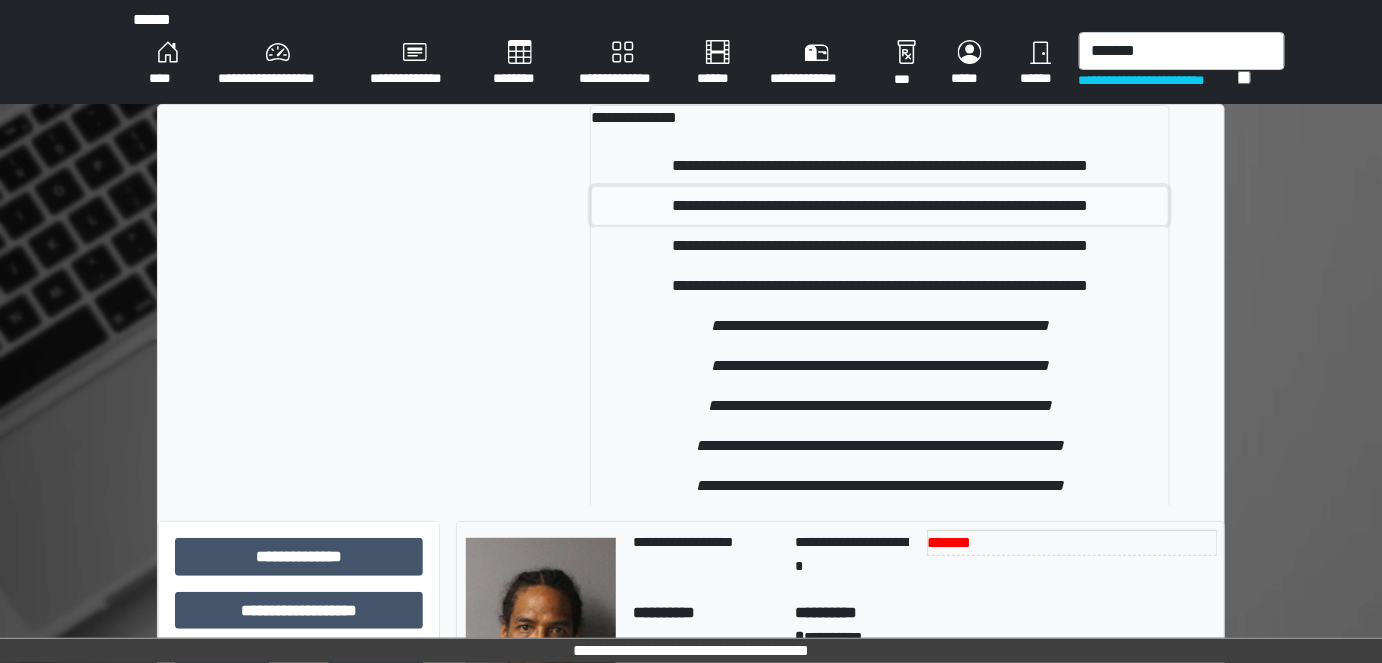 click on "**********" at bounding box center [879, 206] 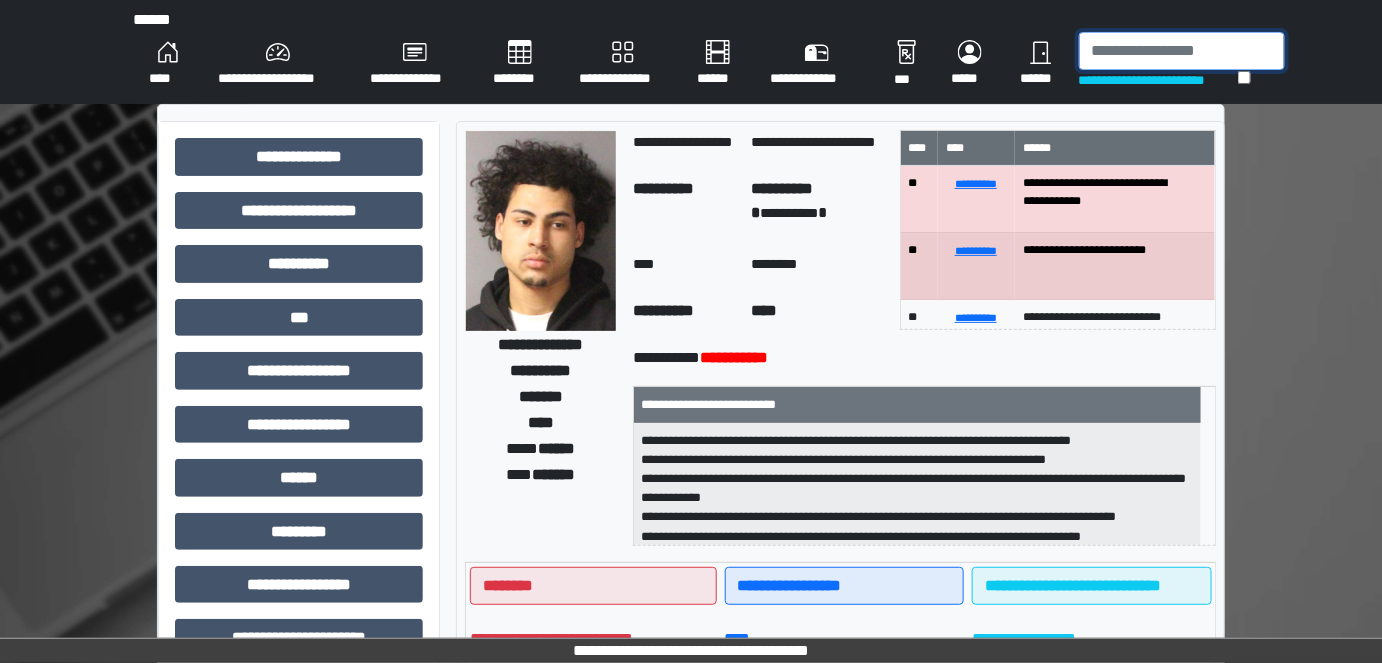 click at bounding box center [1182, 51] 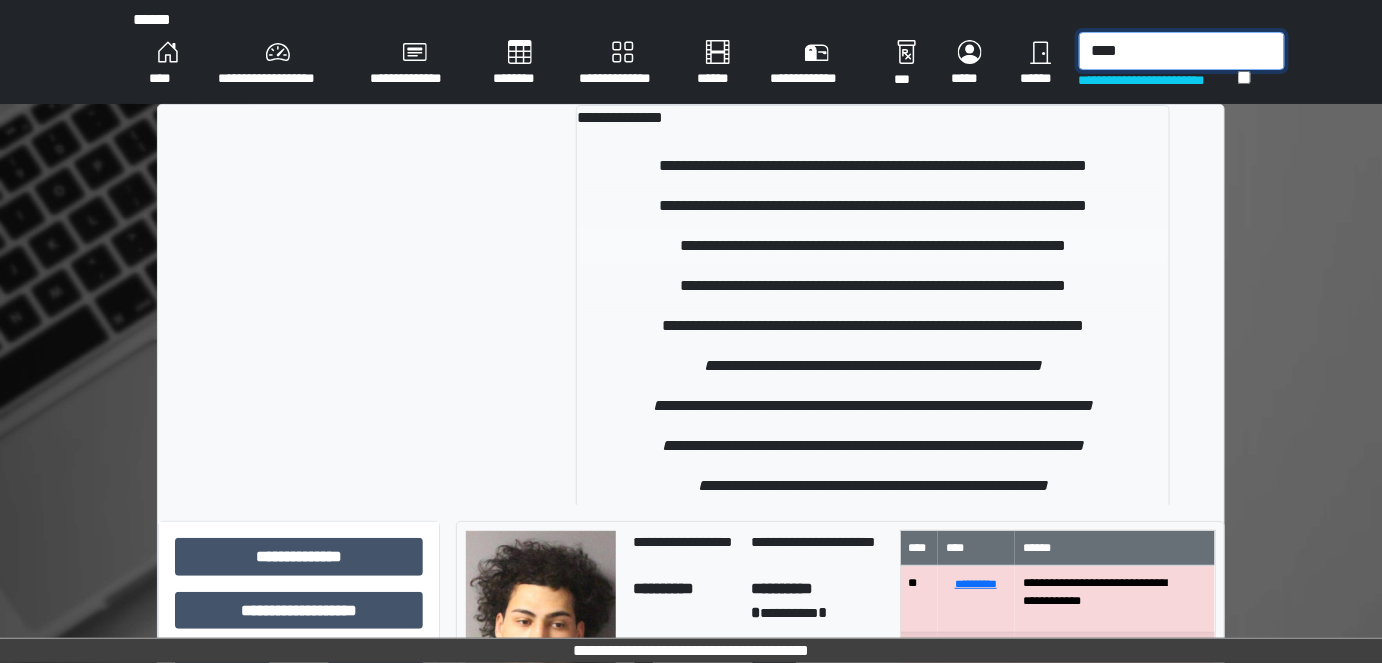 type on "****" 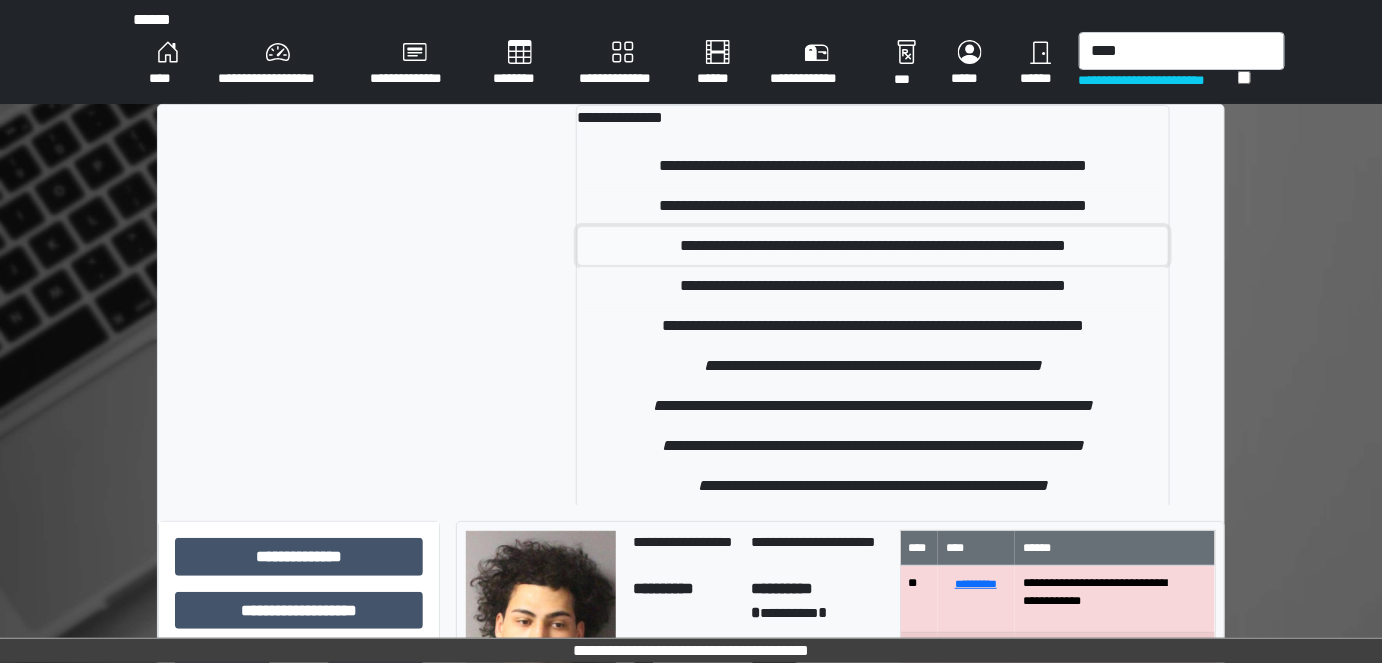 click on "**********" at bounding box center [873, 246] 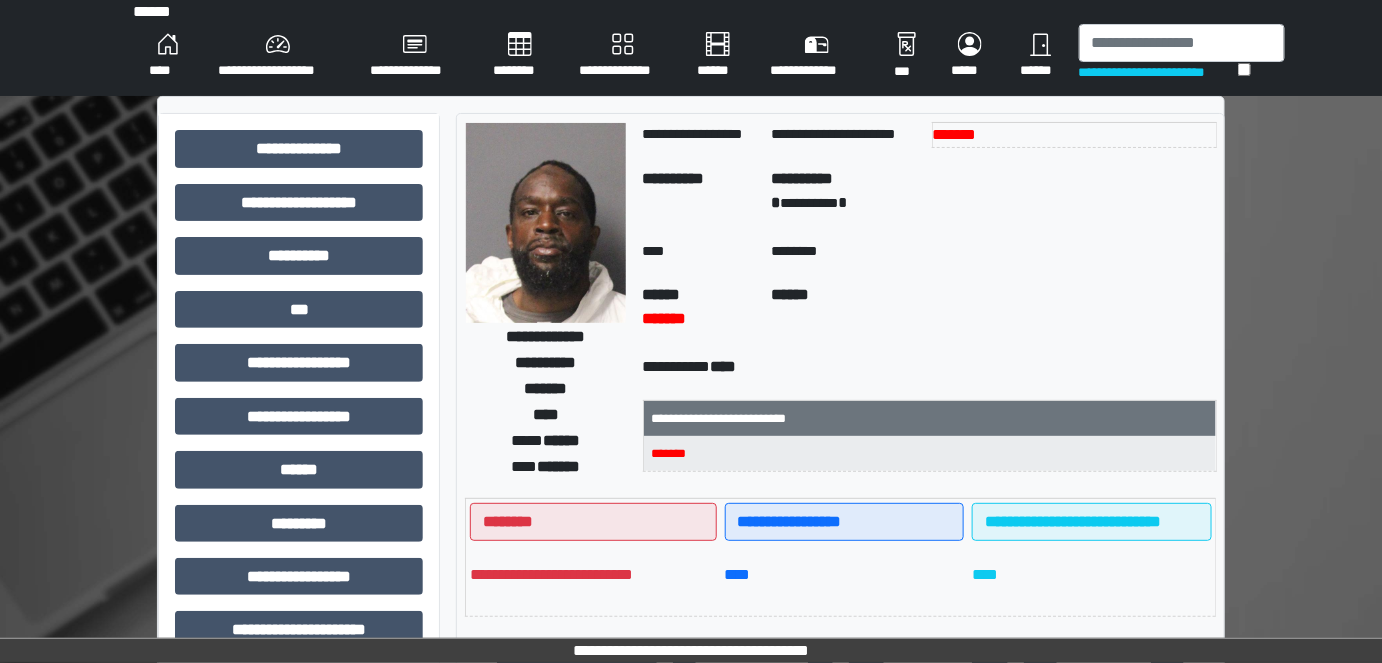 scroll, scrollTop: 0, scrollLeft: 0, axis: both 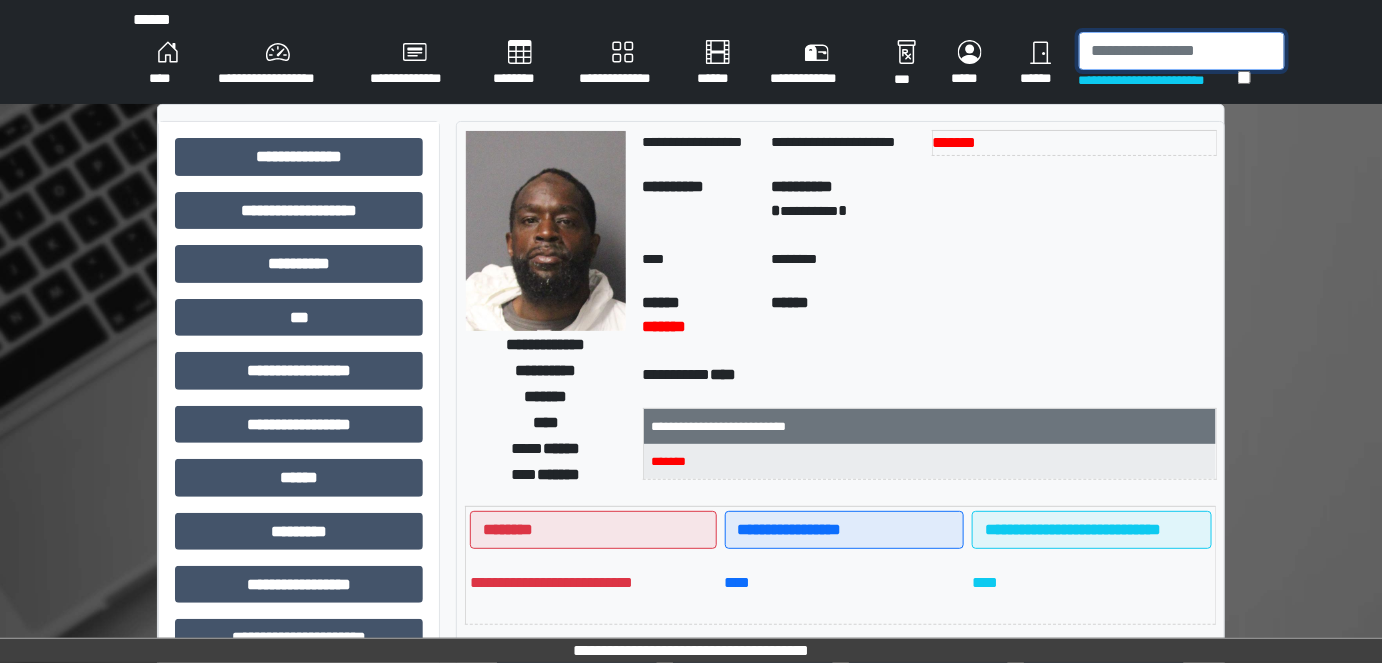 click at bounding box center (1182, 51) 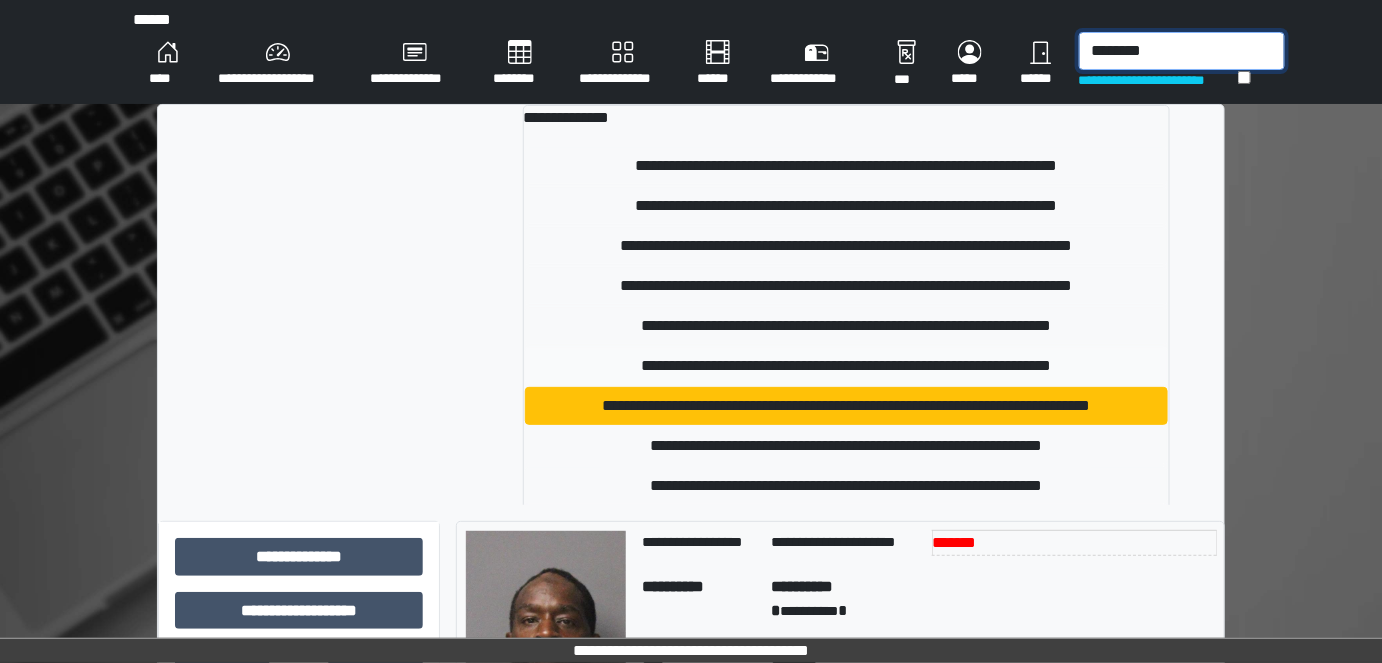 type on "*******" 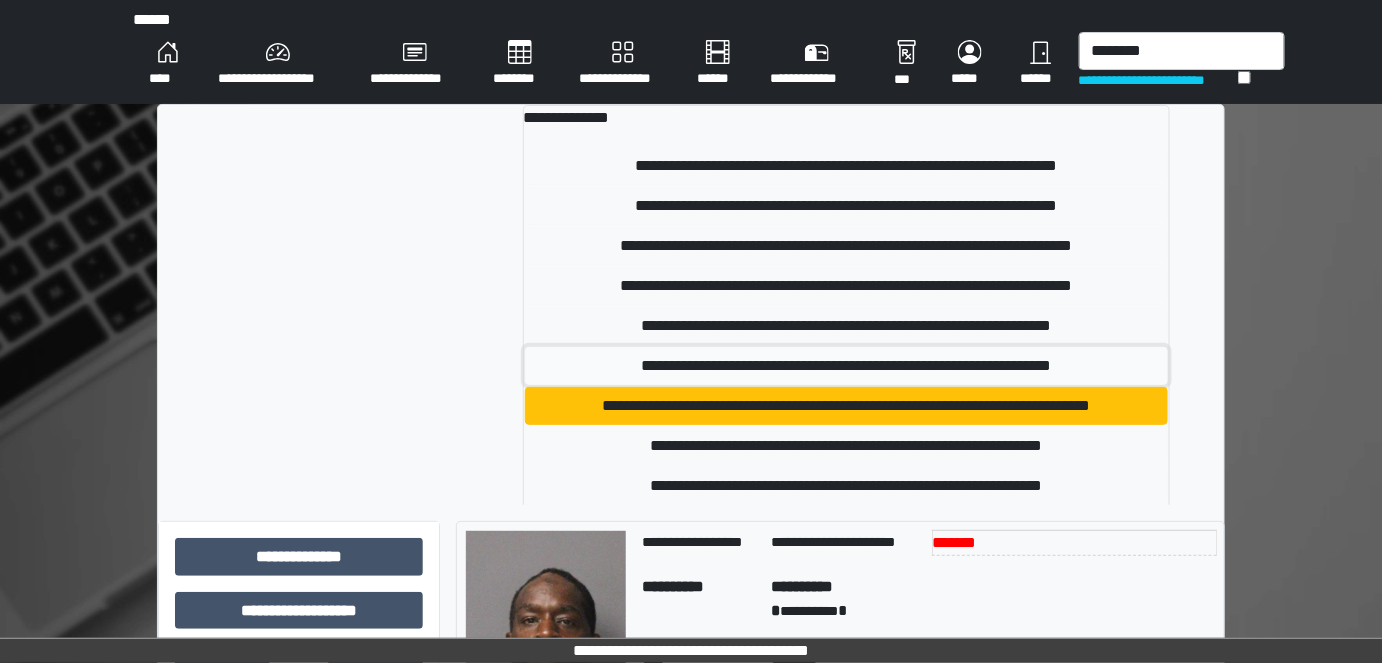 click on "**********" at bounding box center (846, 366) 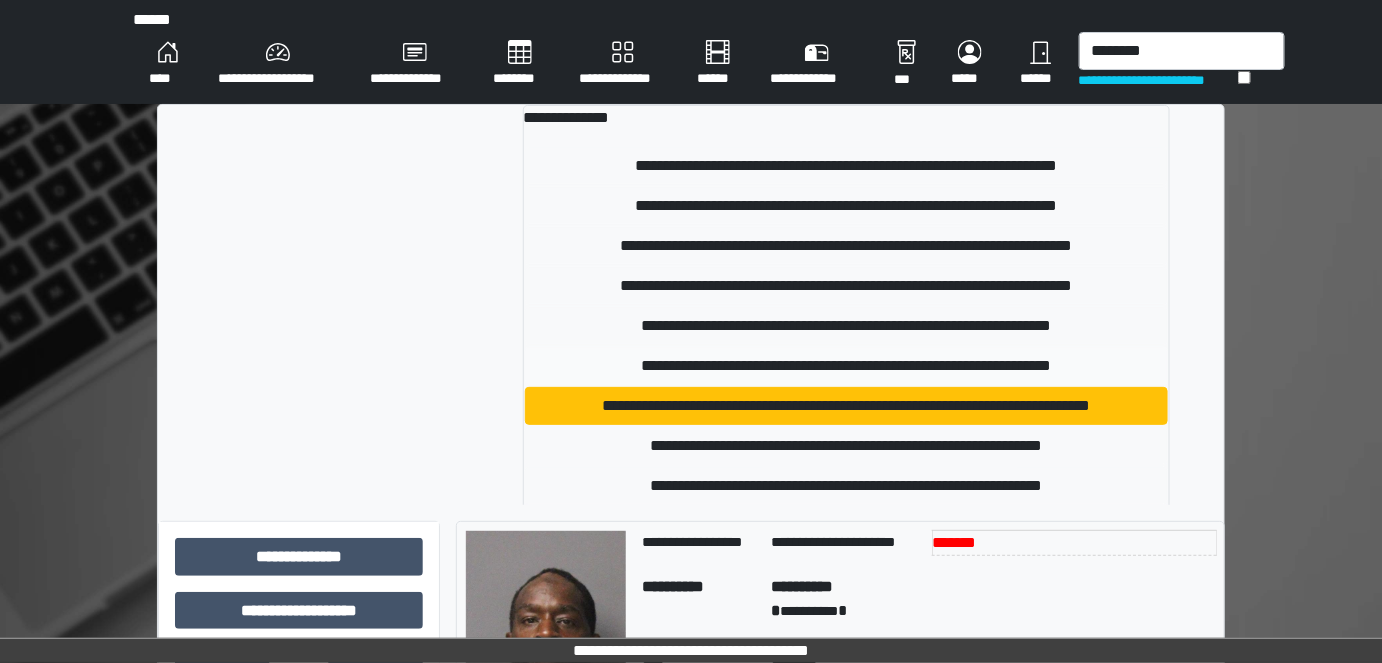 type 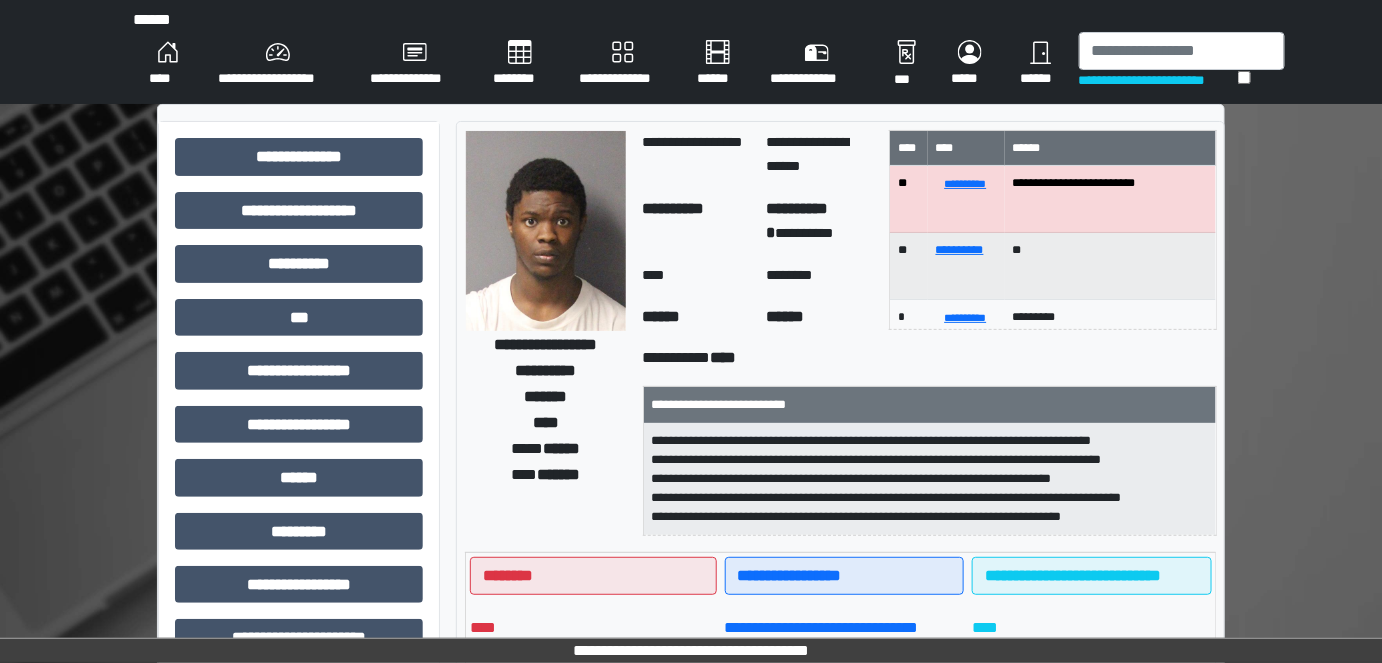click on "**********" at bounding box center [622, 64] 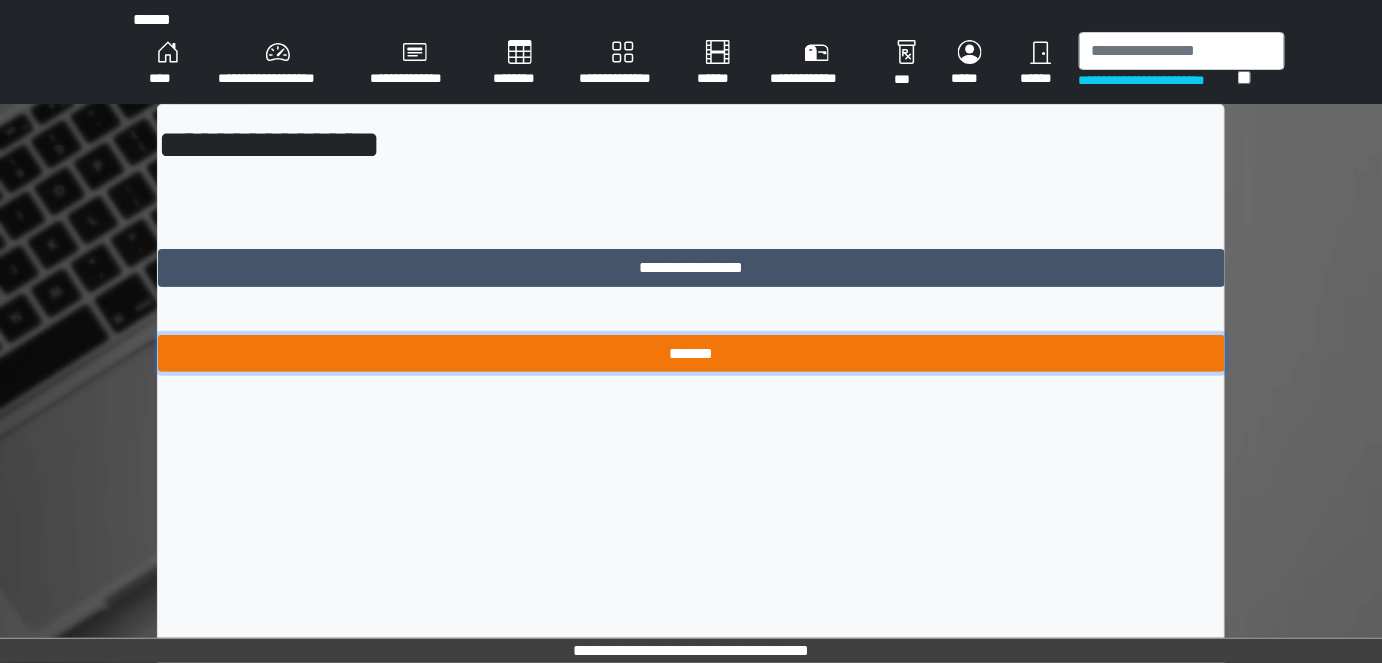 click on "*******" at bounding box center [691, 353] 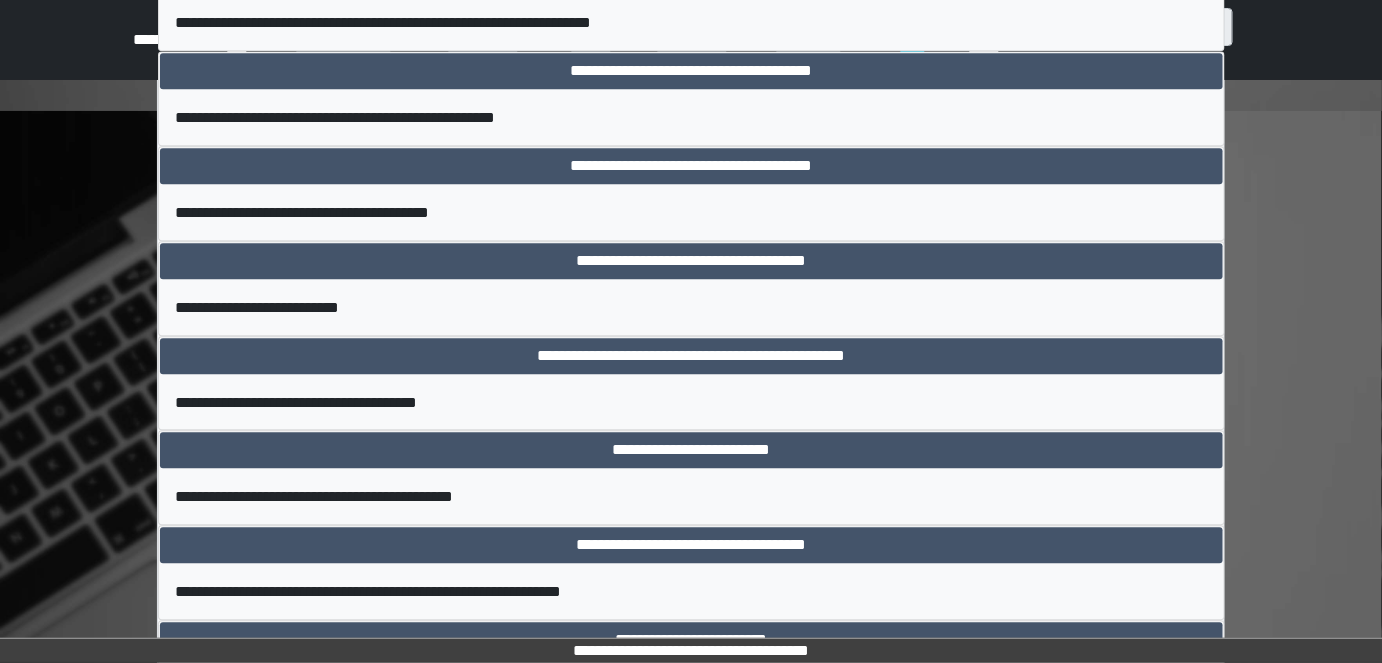 scroll, scrollTop: 1545, scrollLeft: 0, axis: vertical 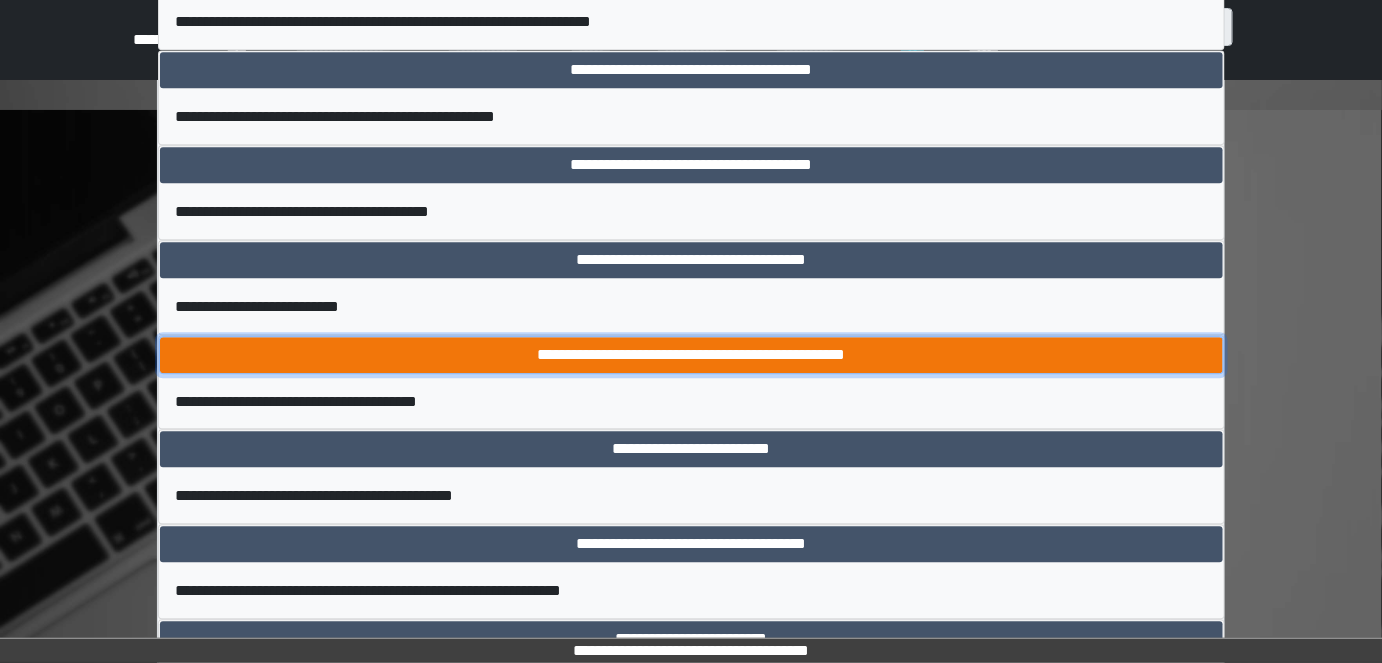 click on "**********" at bounding box center [691, 355] 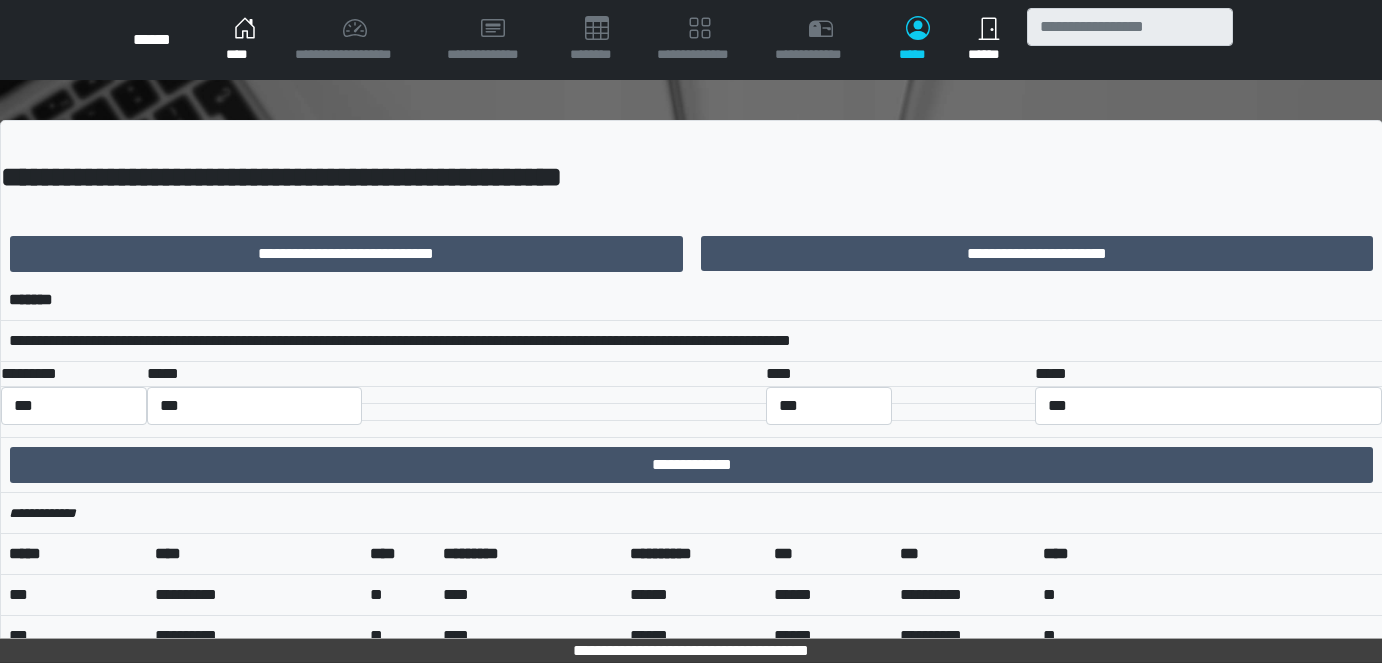 scroll, scrollTop: 0, scrollLeft: 0, axis: both 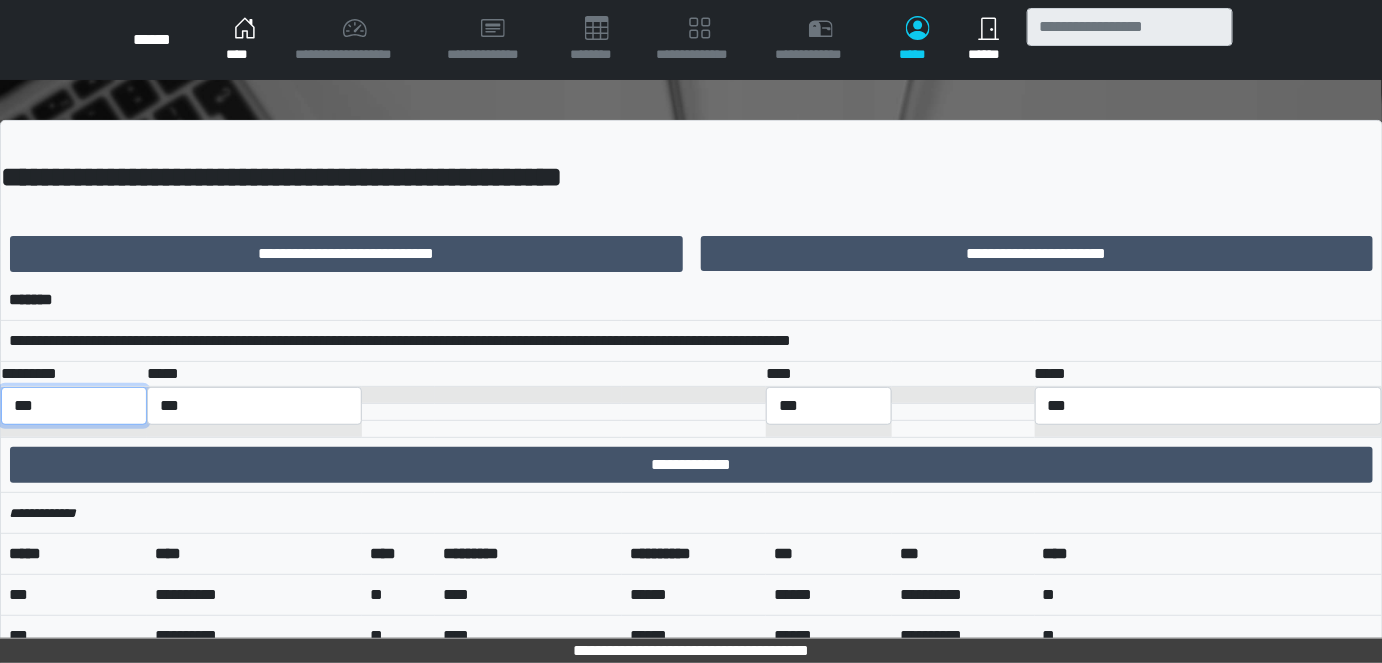 click on "*** *** ******** *** ******** ***** ***" at bounding box center (74, 406) 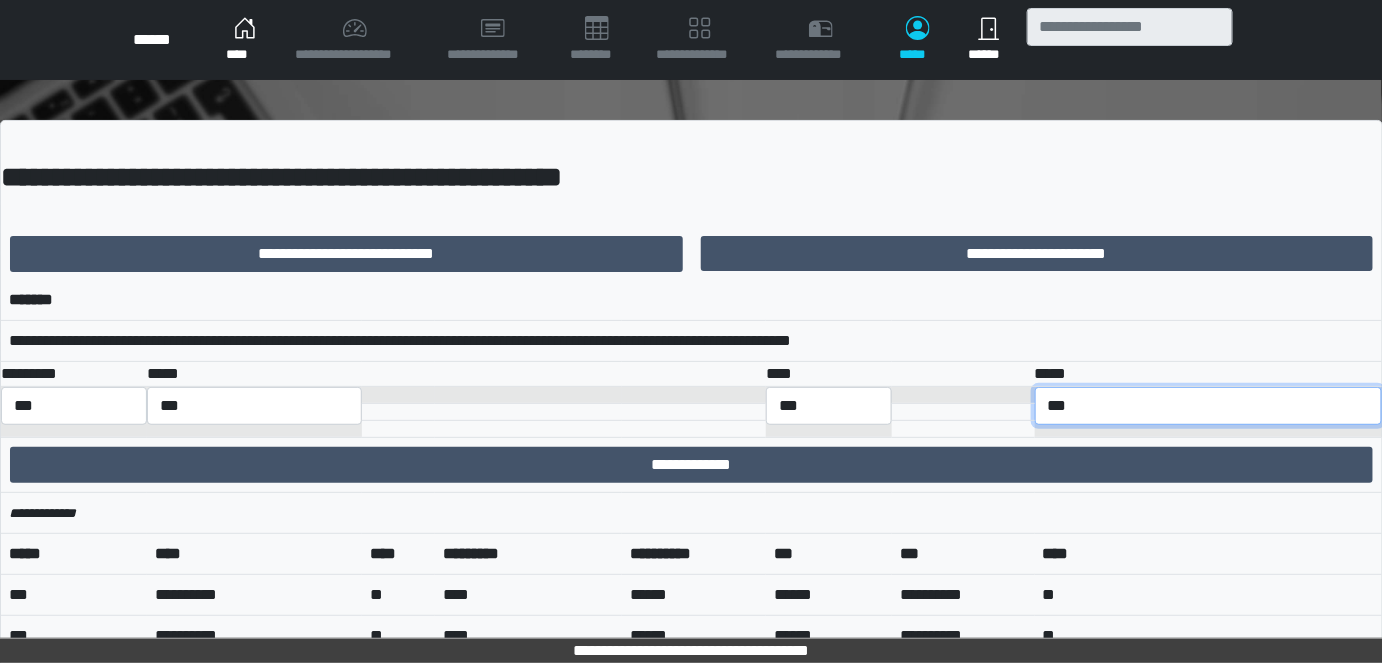 click on "**********" at bounding box center [1208, 406] 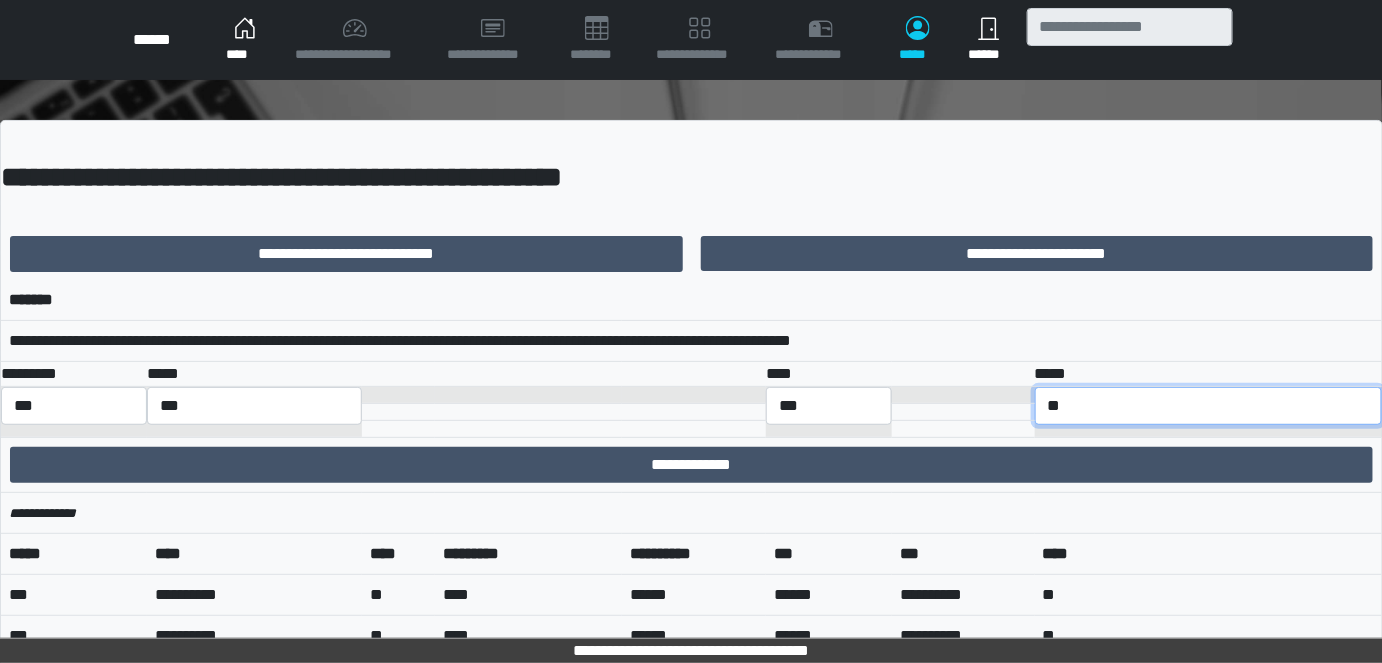 click on "**********" at bounding box center [1208, 406] 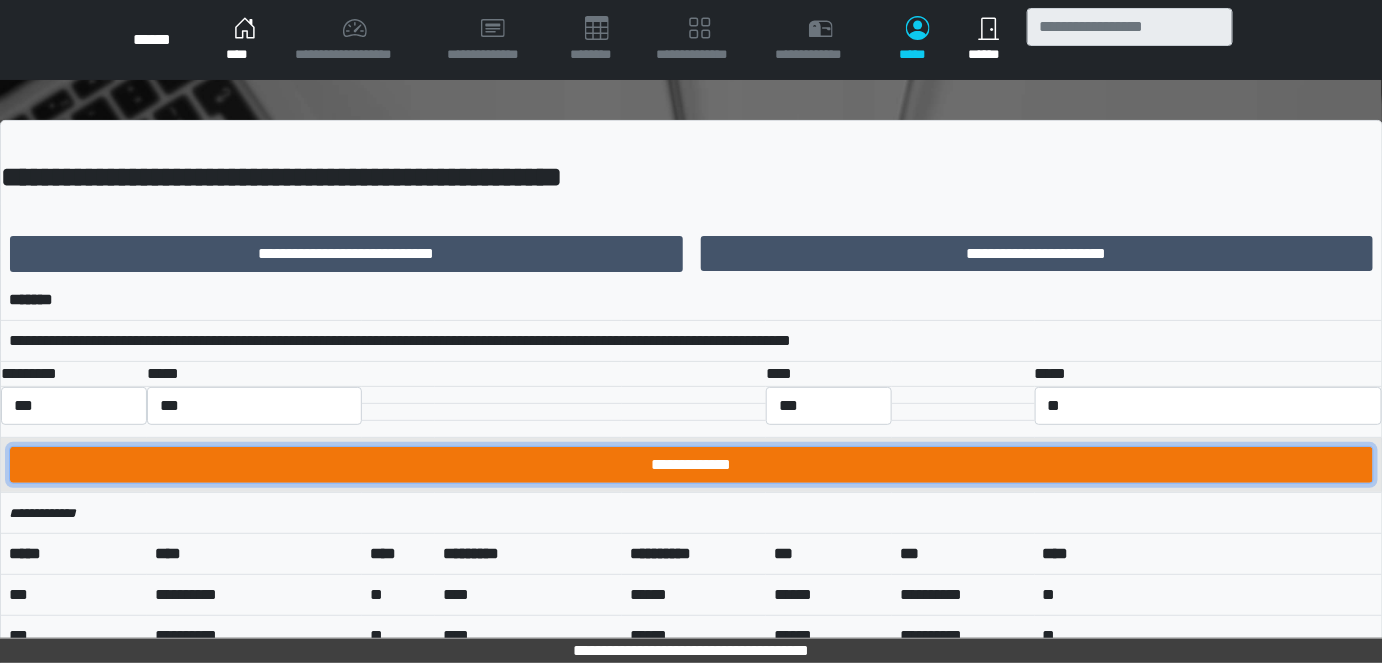 click on "**********" at bounding box center (691, 465) 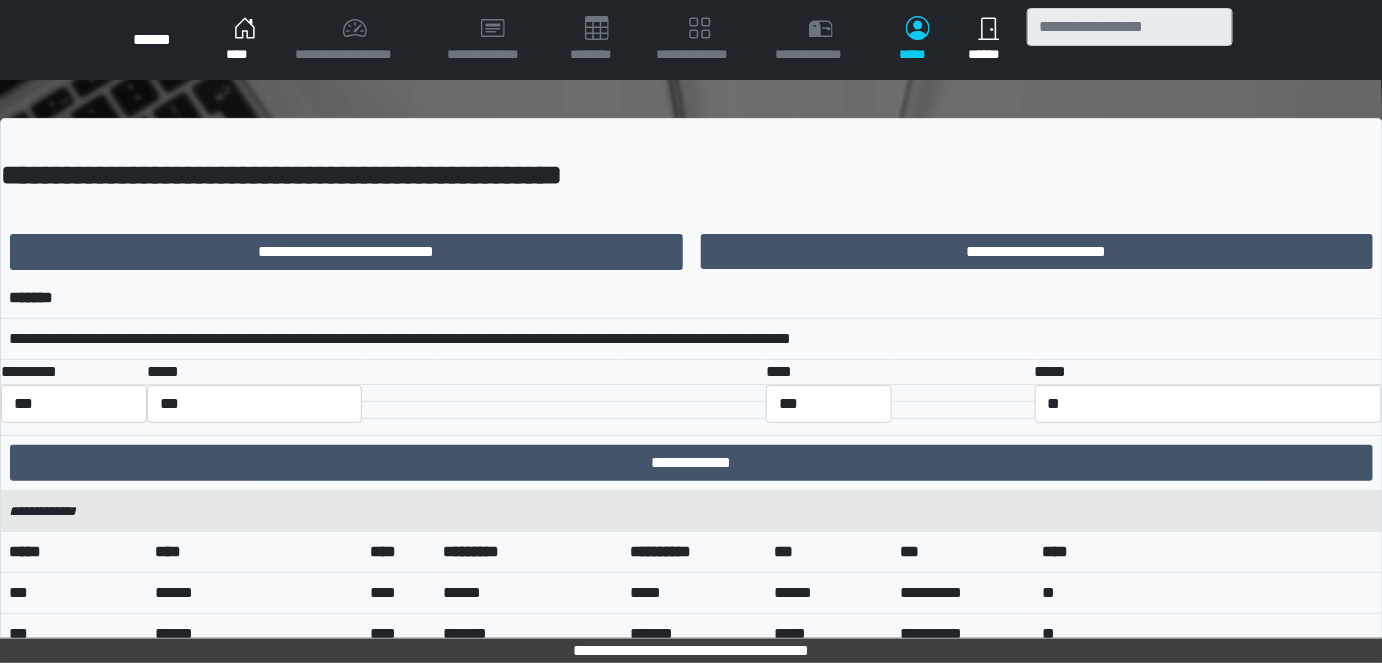 scroll, scrollTop: 0, scrollLeft: 0, axis: both 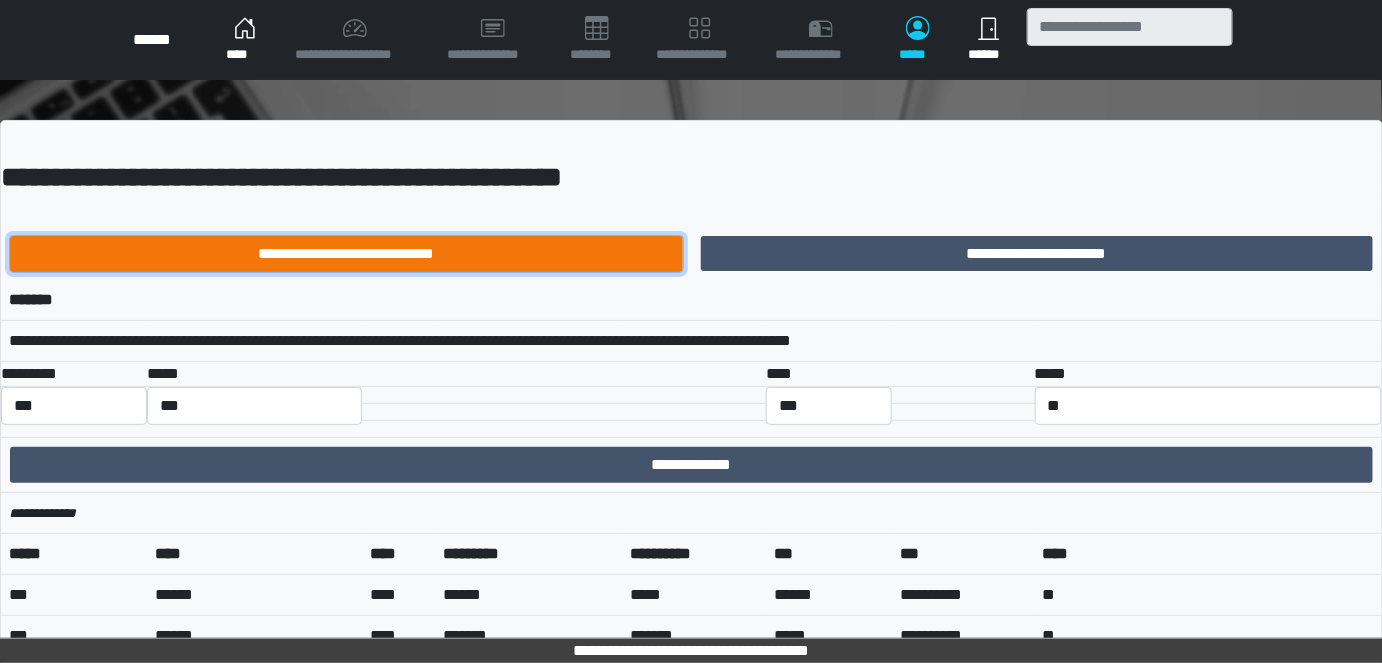 click on "**********" at bounding box center [346, 254] 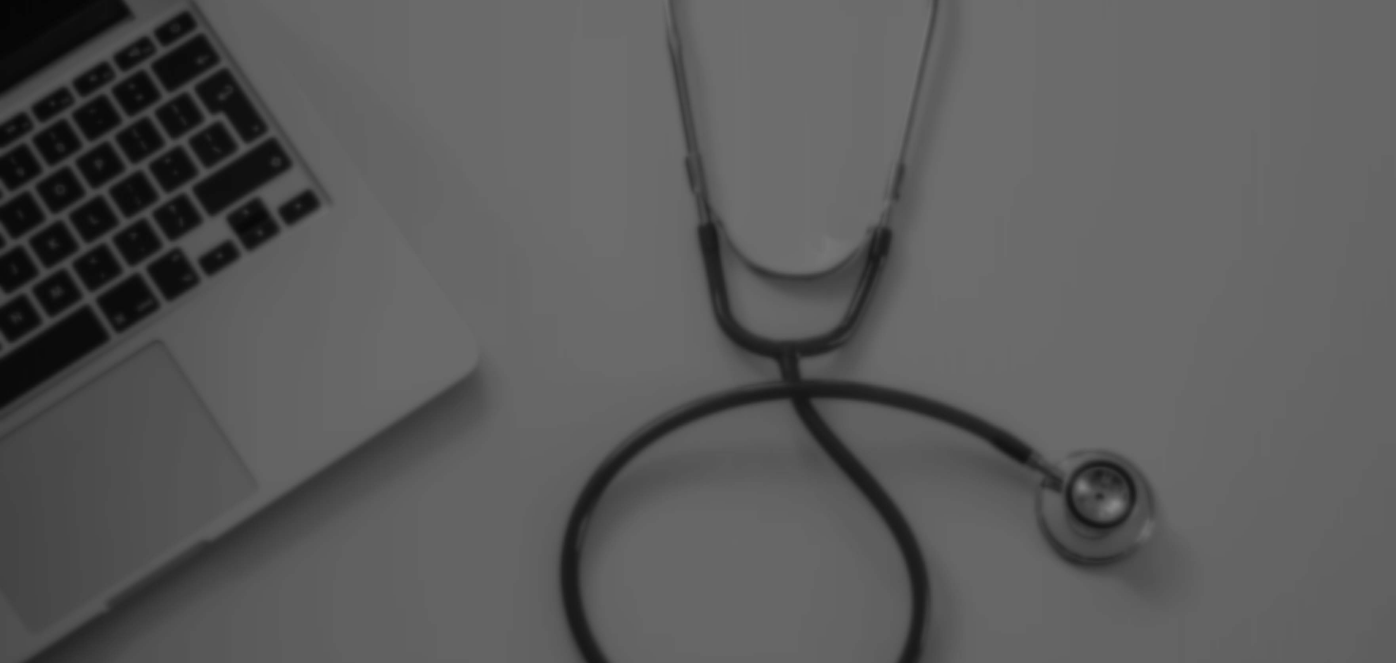 scroll, scrollTop: 0, scrollLeft: 0, axis: both 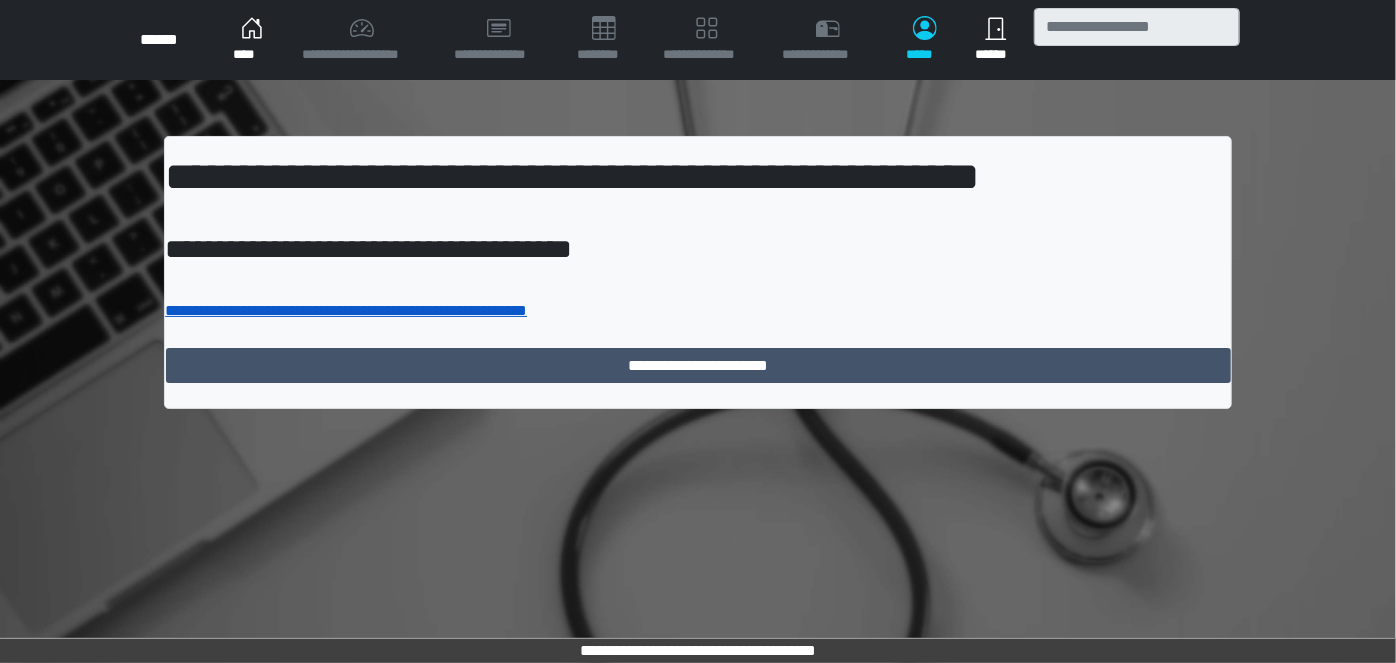 click on "**********" at bounding box center (346, 310) 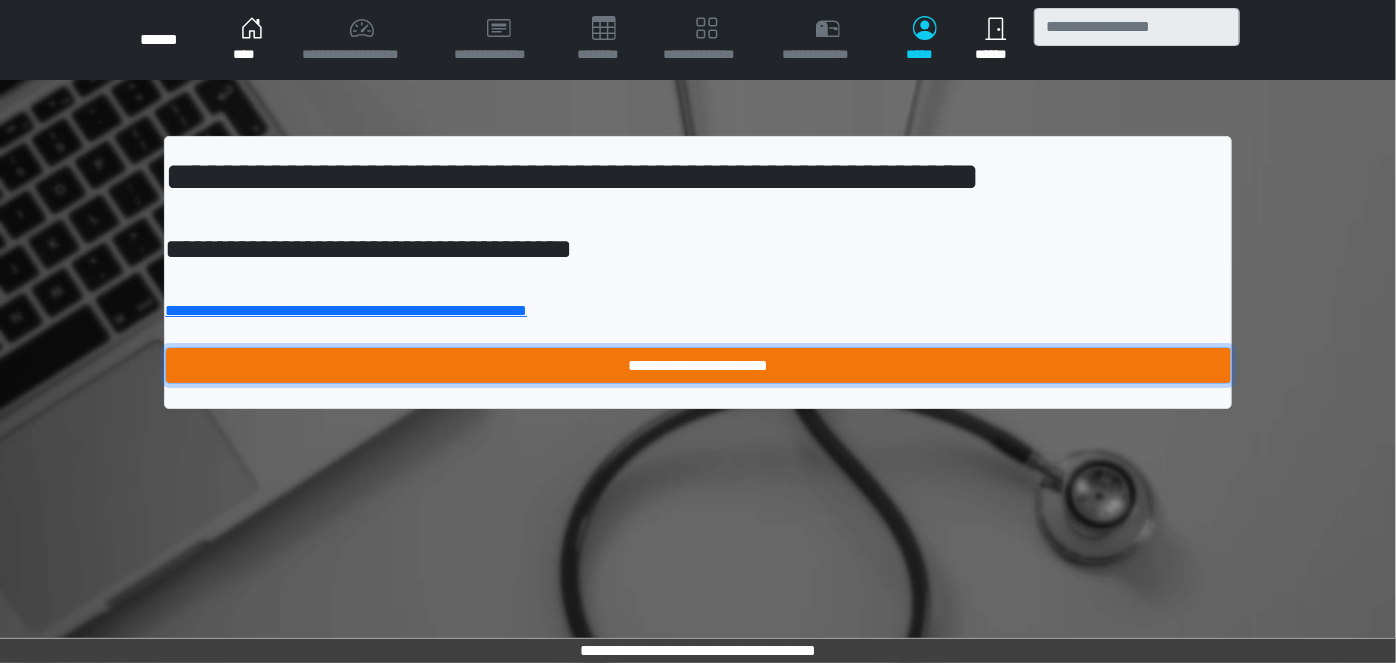 click on "**********" at bounding box center [698, 365] 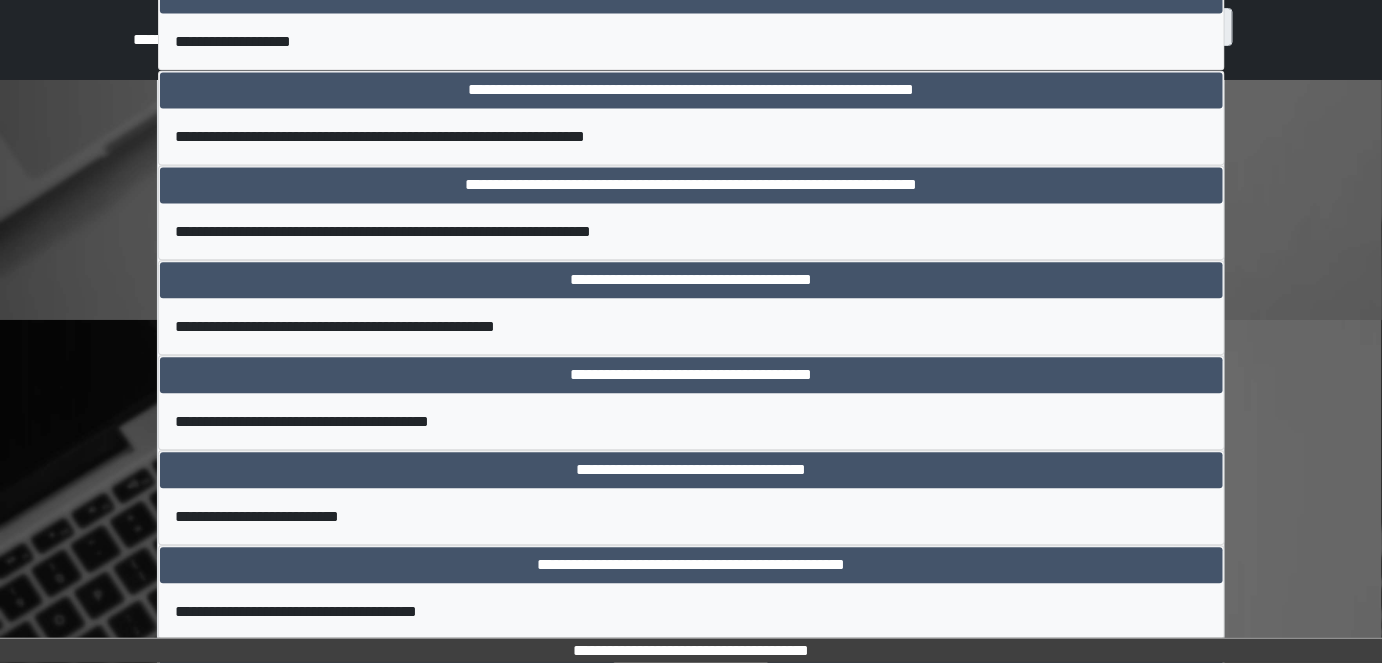 scroll, scrollTop: 1454, scrollLeft: 0, axis: vertical 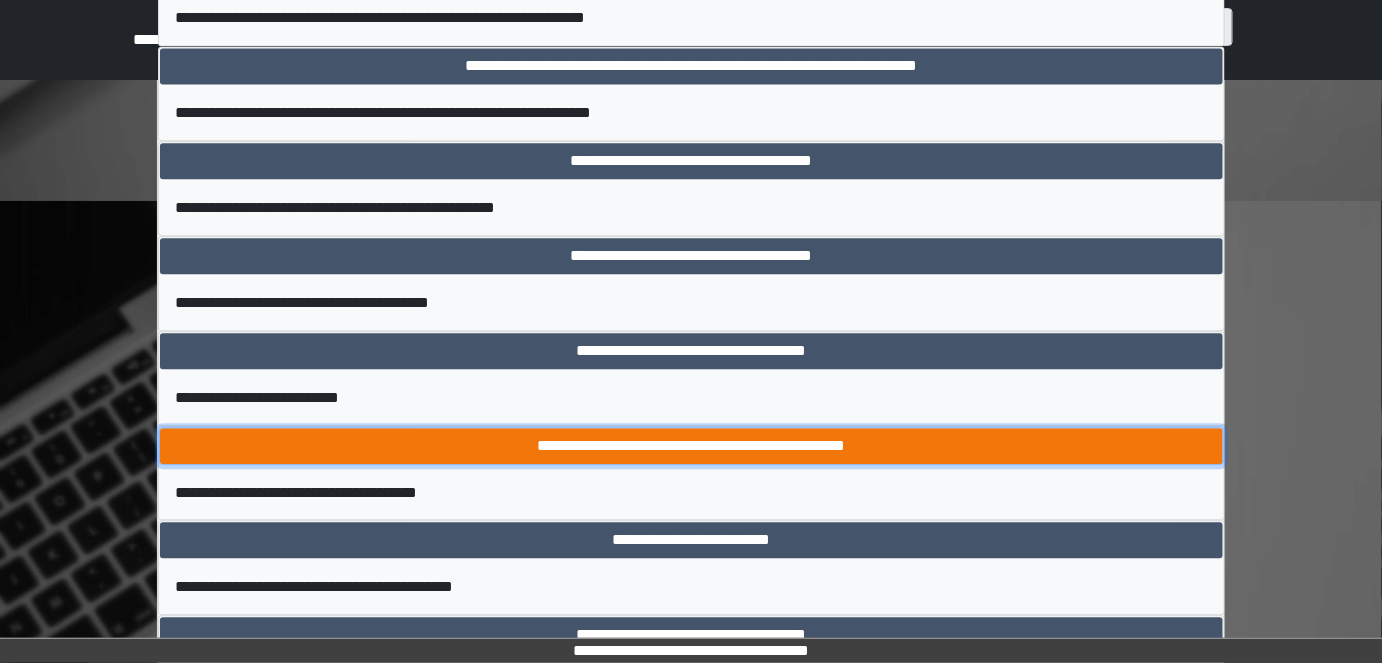 click on "**********" at bounding box center [691, 446] 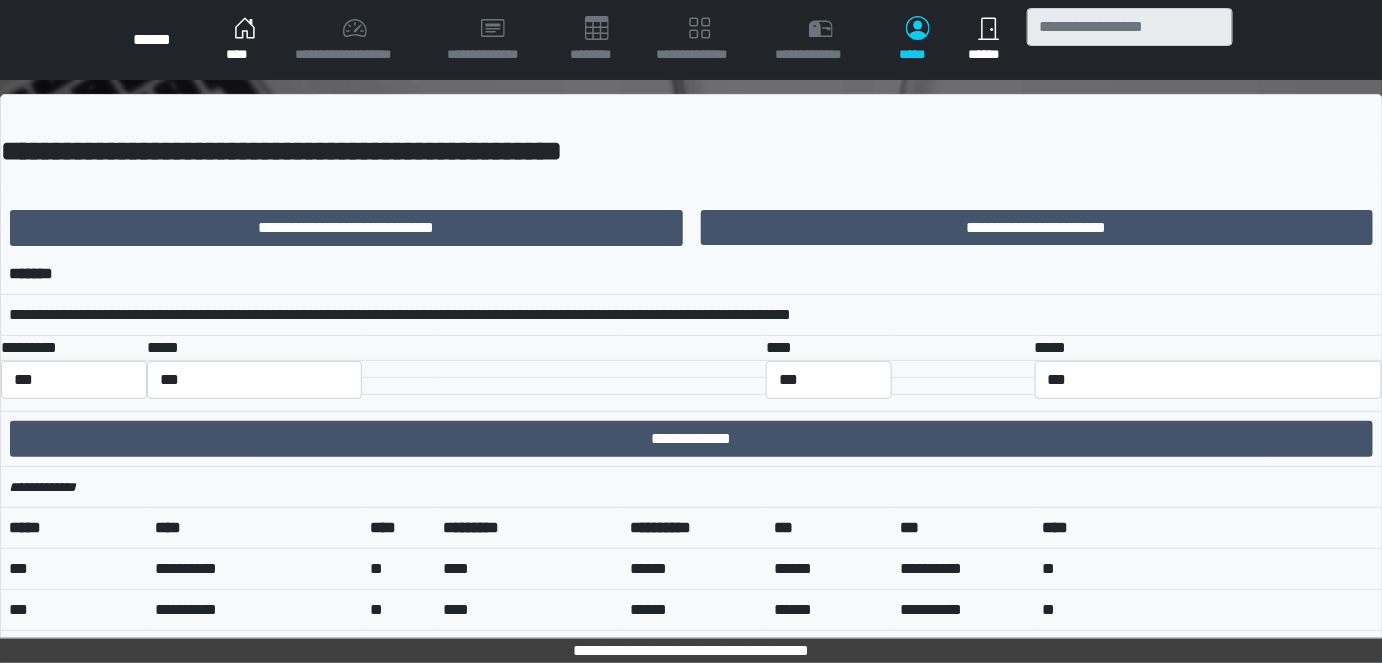 scroll, scrollTop: 0, scrollLeft: 0, axis: both 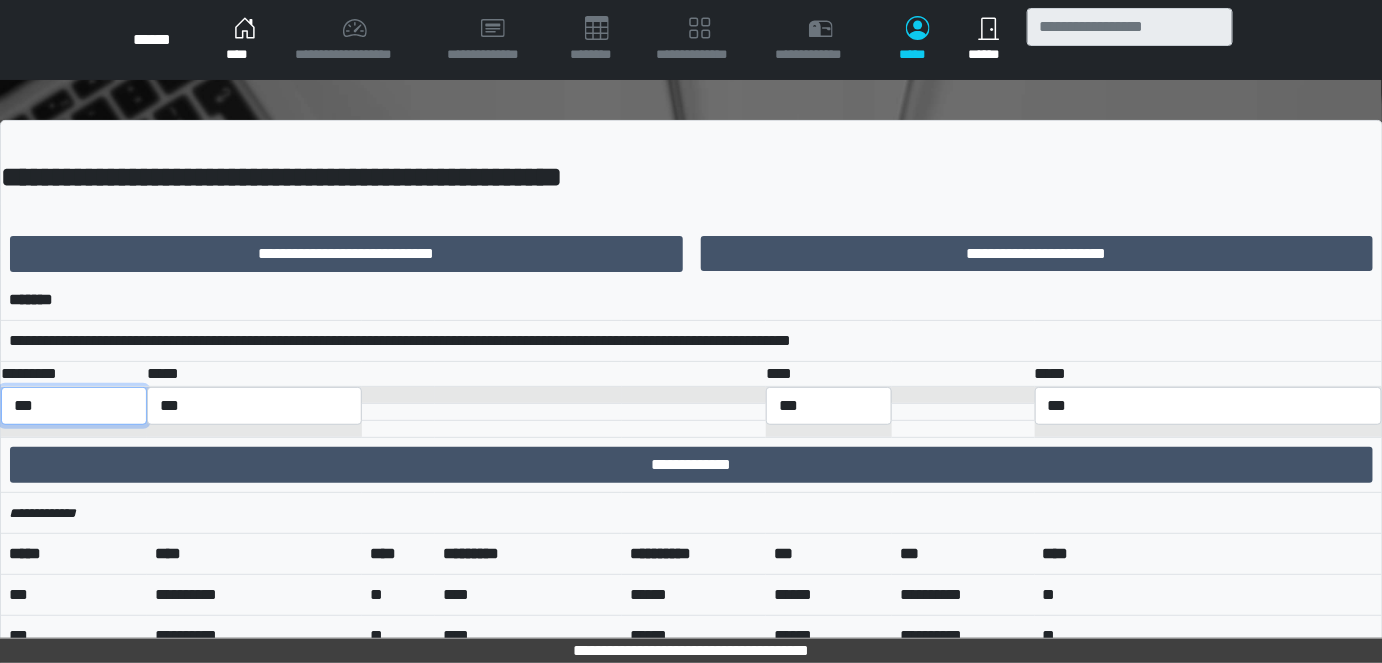 click on "*** *** ******** *** ******** ***** ***" at bounding box center [74, 406] 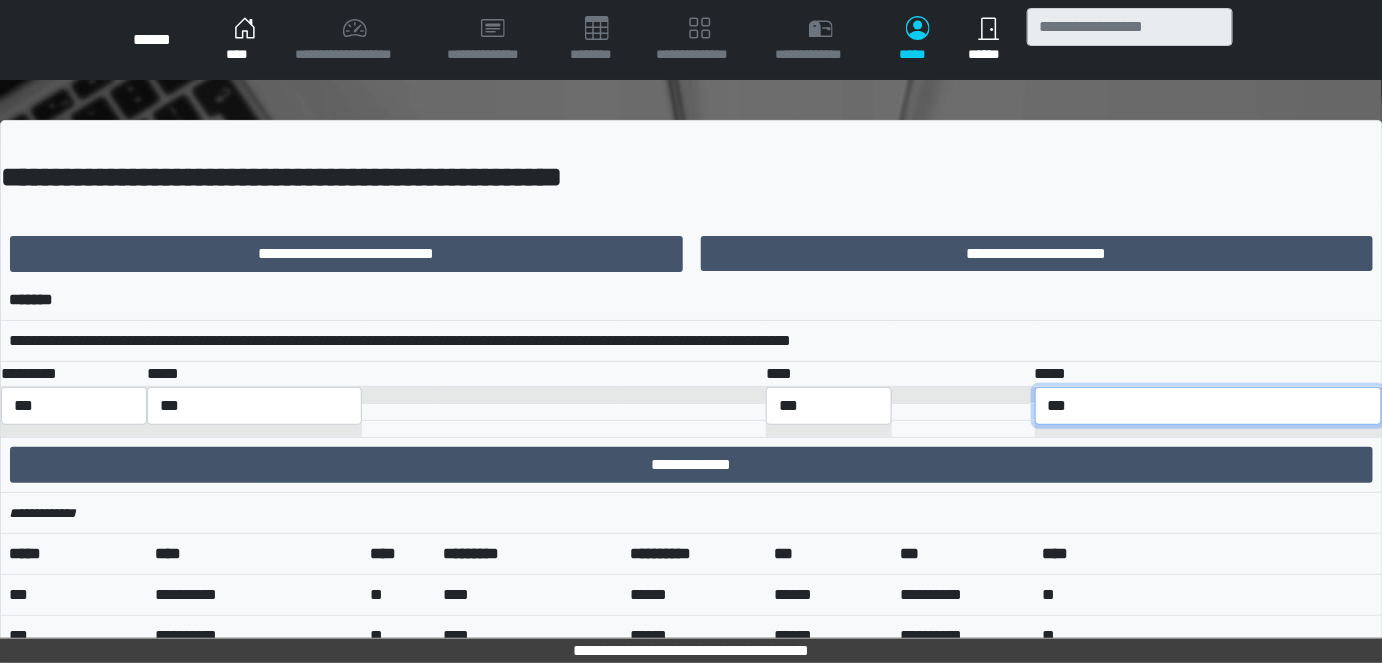 click on "**********" at bounding box center (1208, 406) 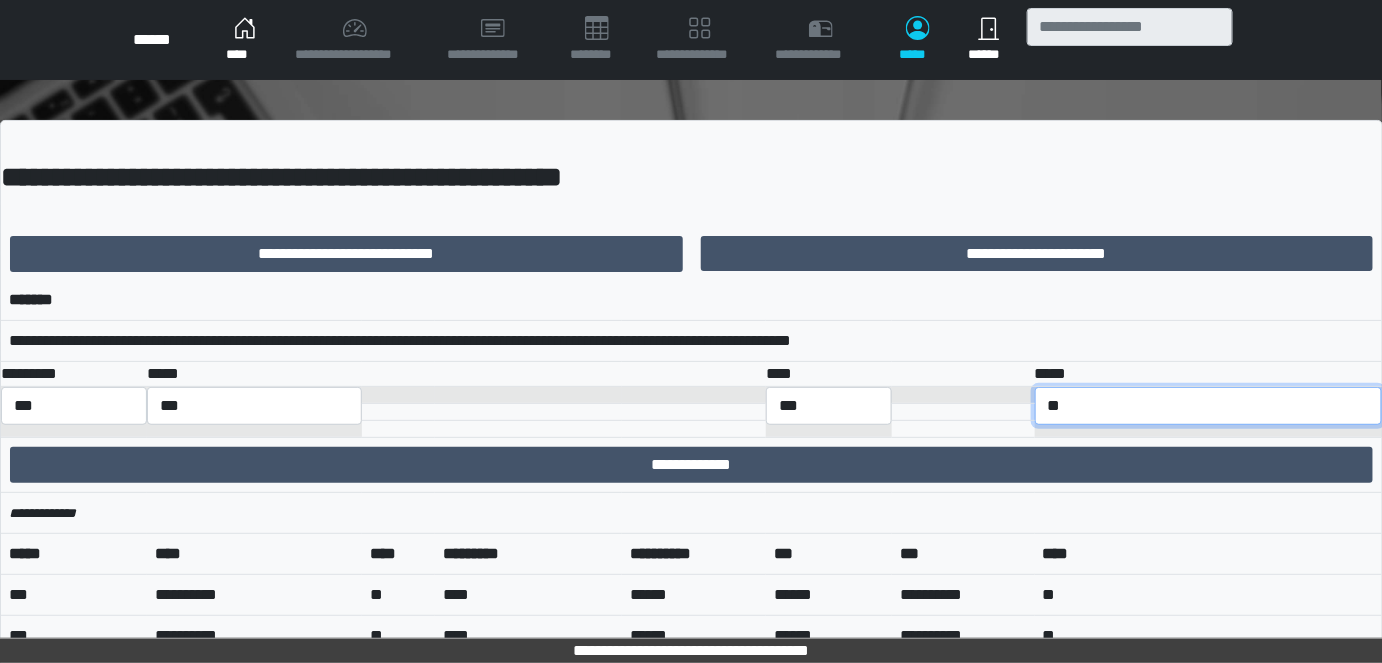 click on "**********" at bounding box center (1208, 406) 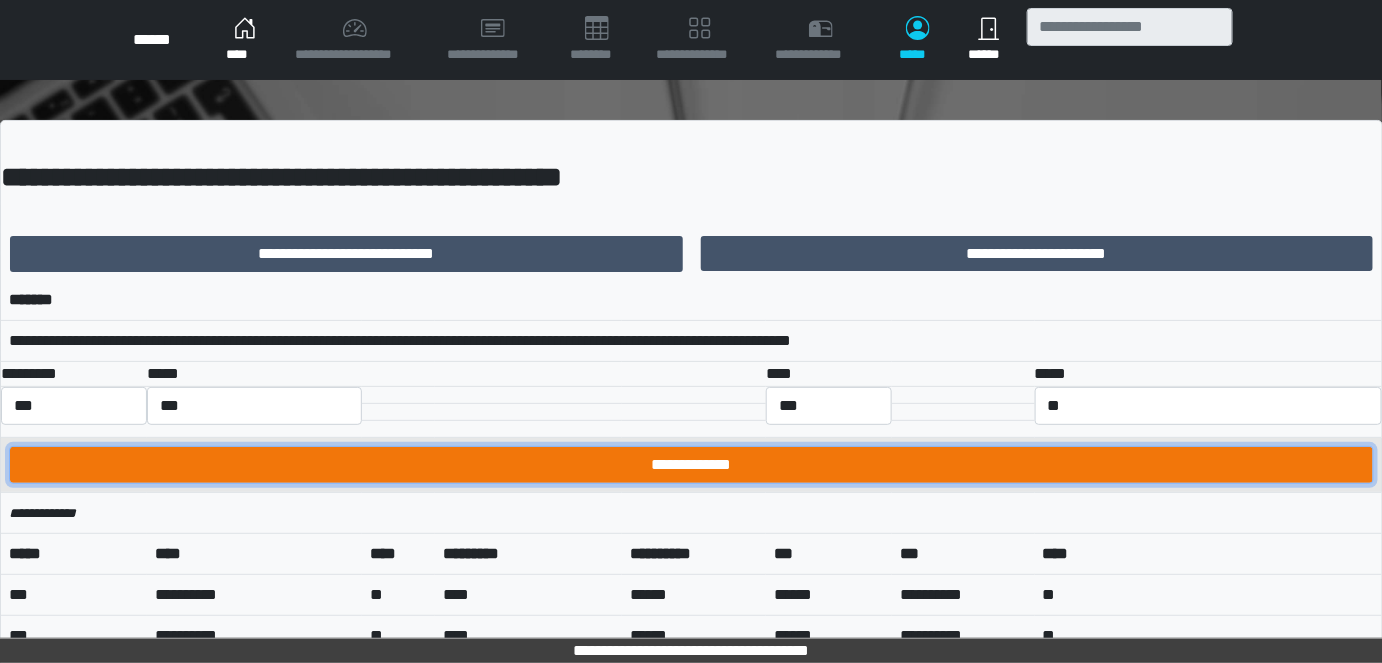 click on "**********" at bounding box center [691, 465] 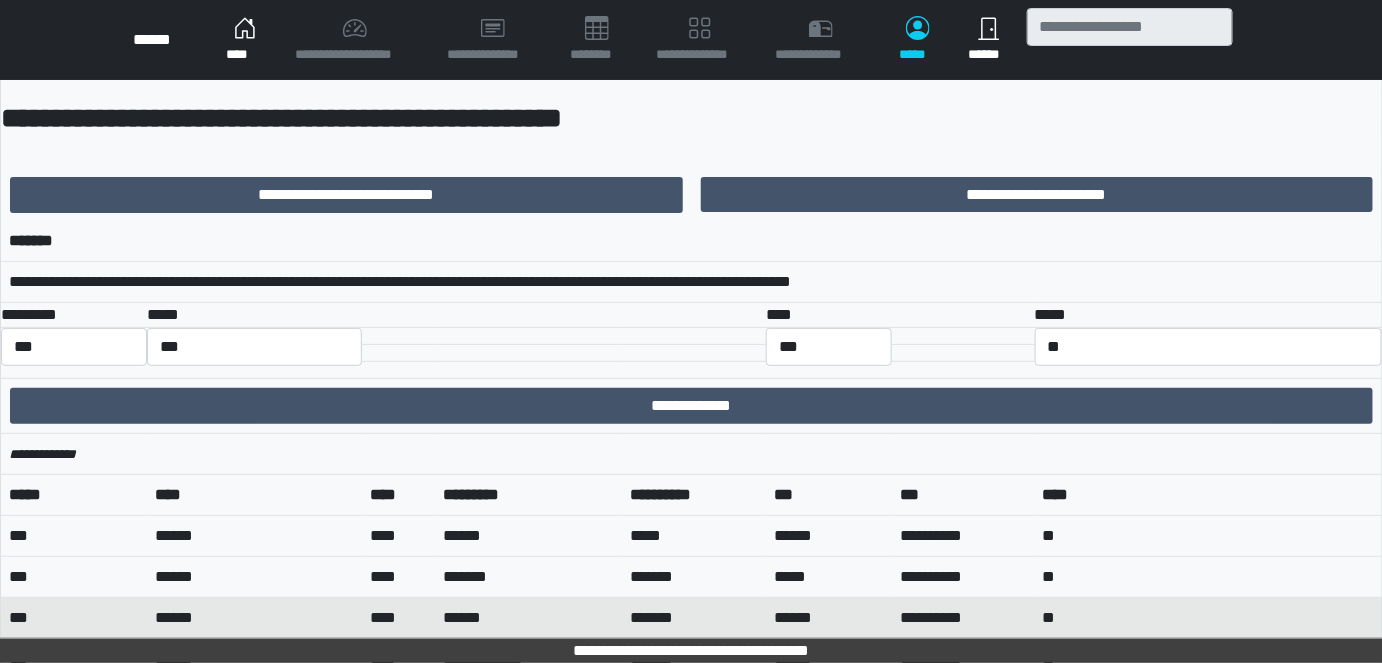 scroll, scrollTop: 0, scrollLeft: 0, axis: both 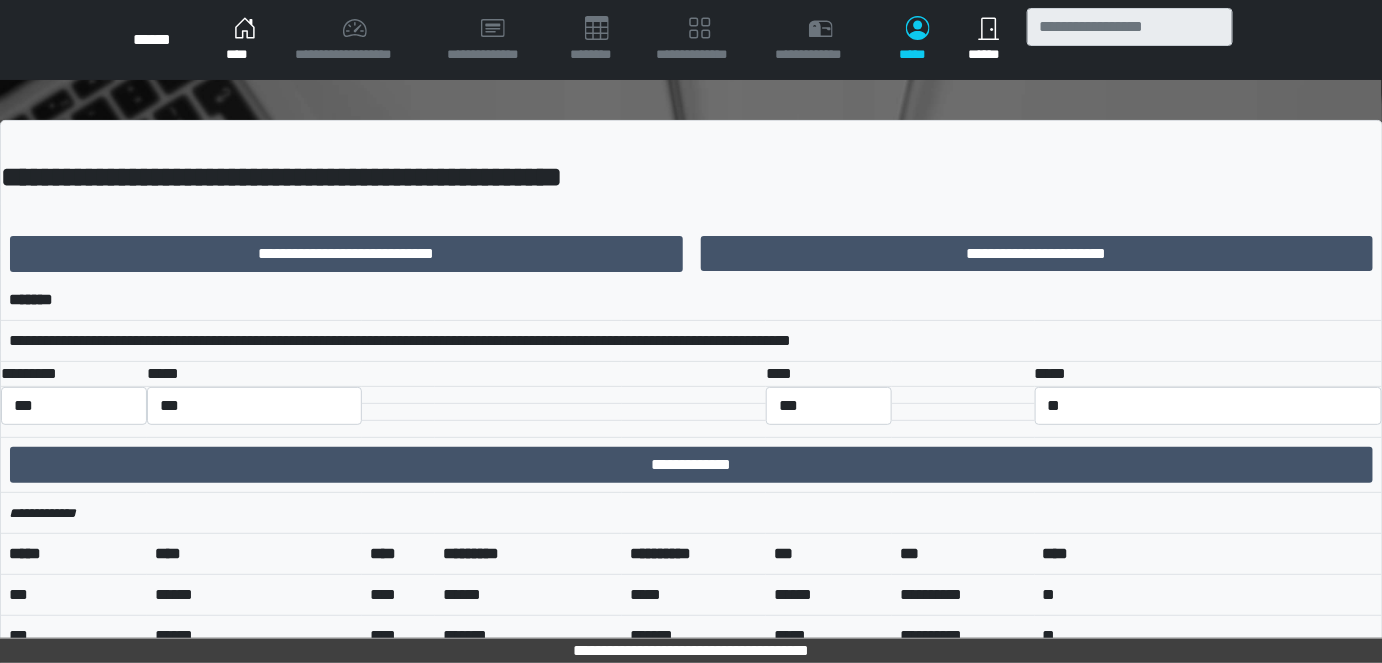 click on "**********" at bounding box center [691, 40] 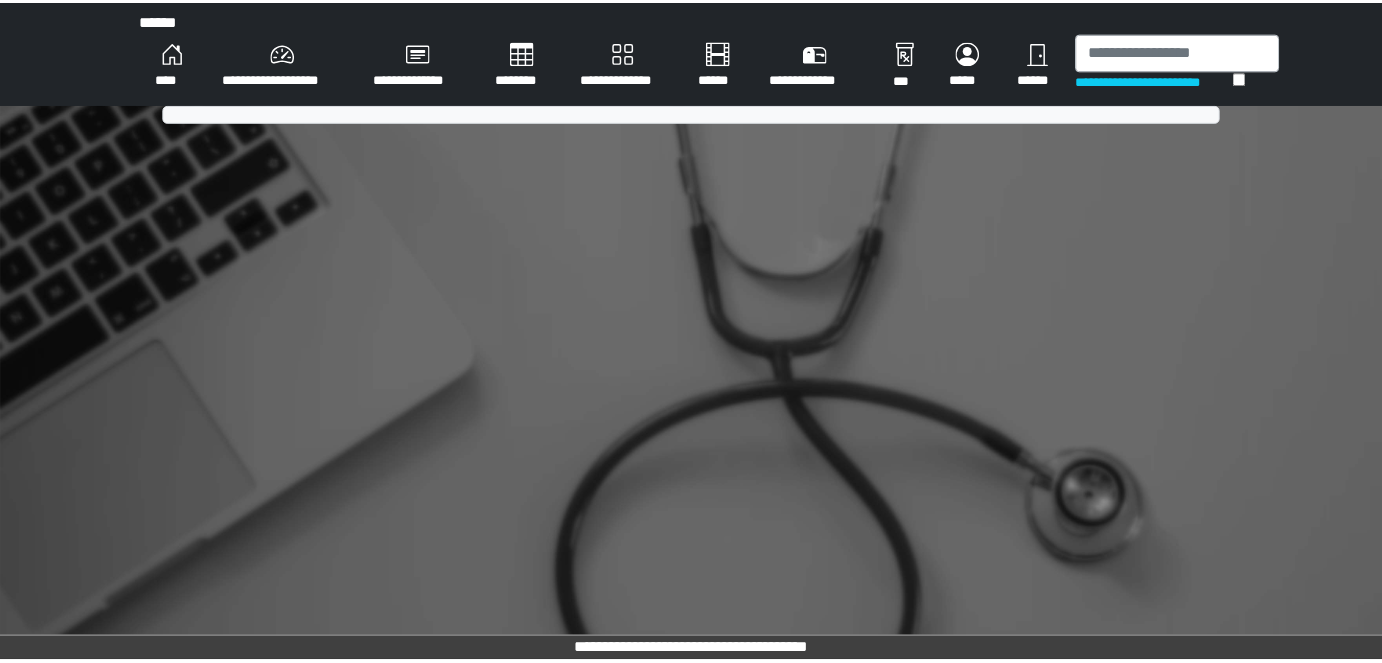 scroll, scrollTop: 0, scrollLeft: 0, axis: both 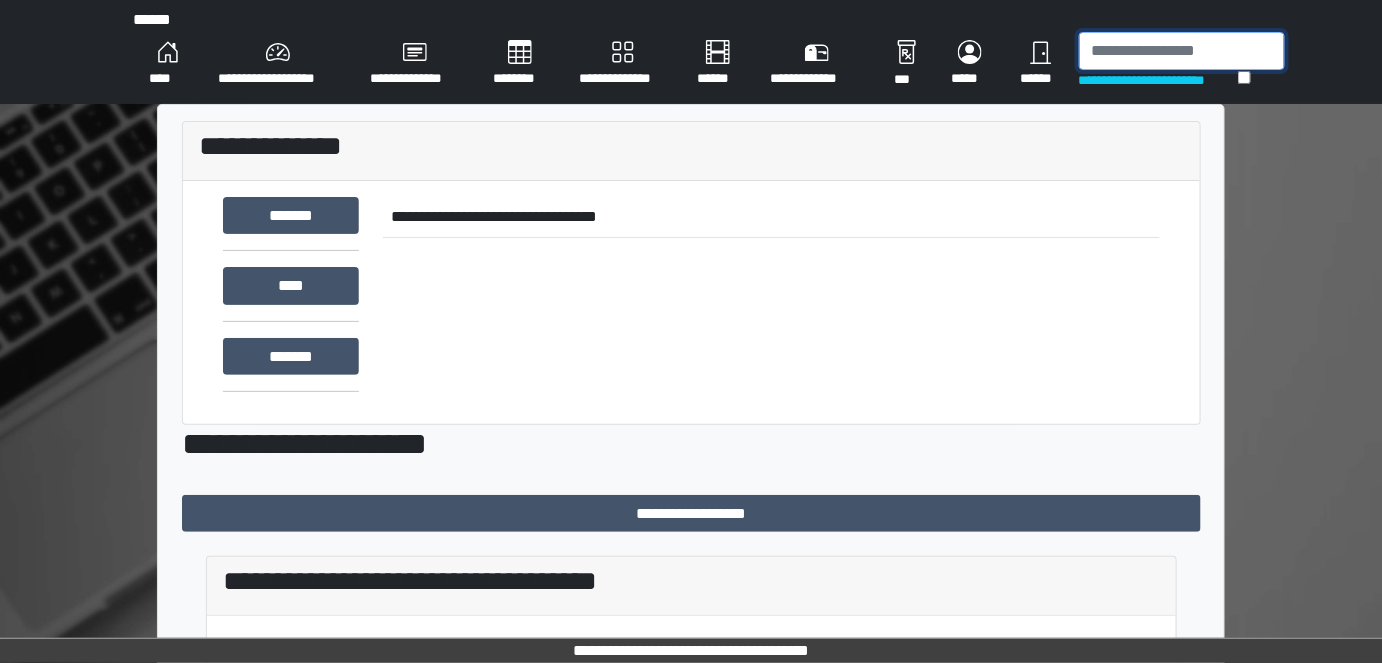 click at bounding box center [1182, 51] 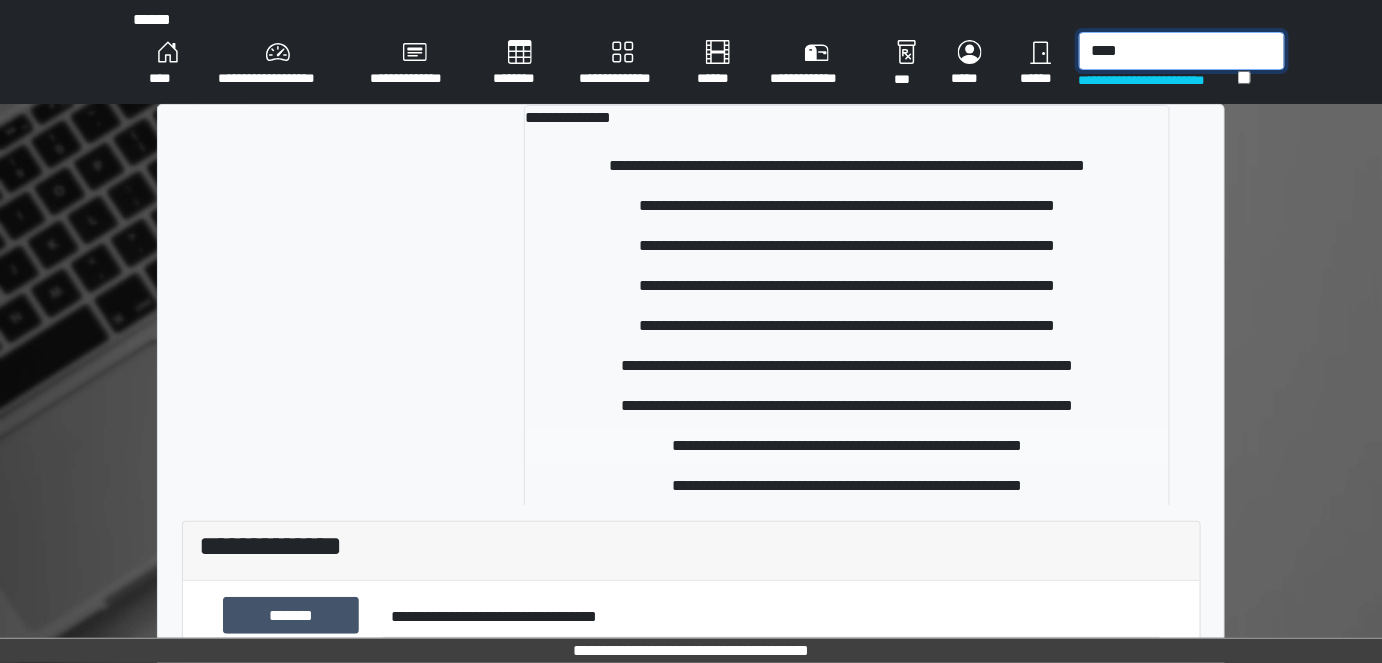 type on "****" 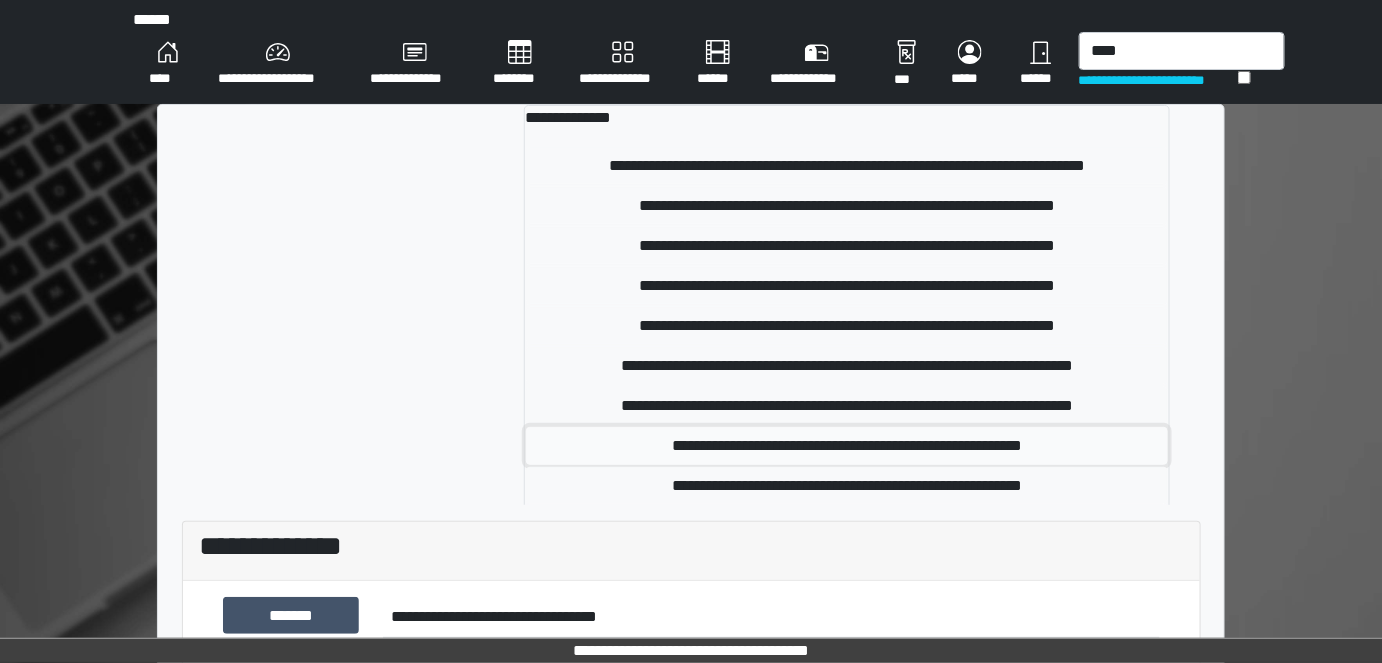 click on "**********" at bounding box center [847, 446] 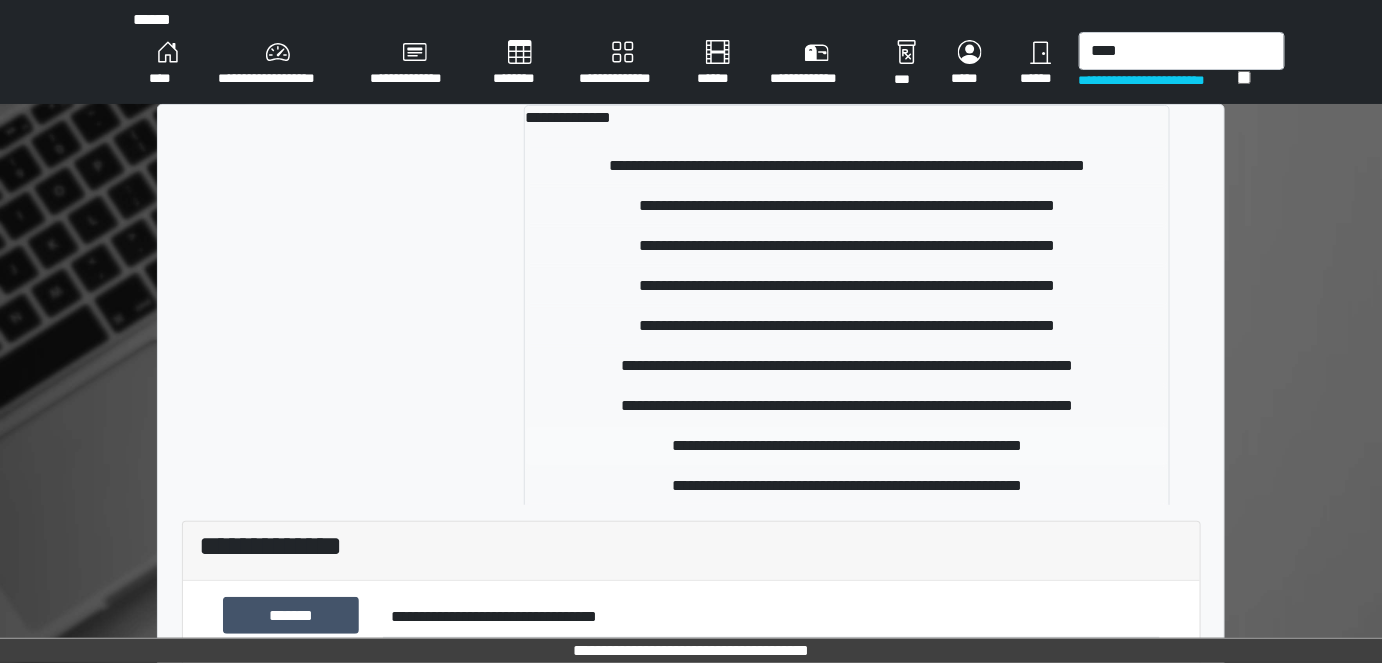 type 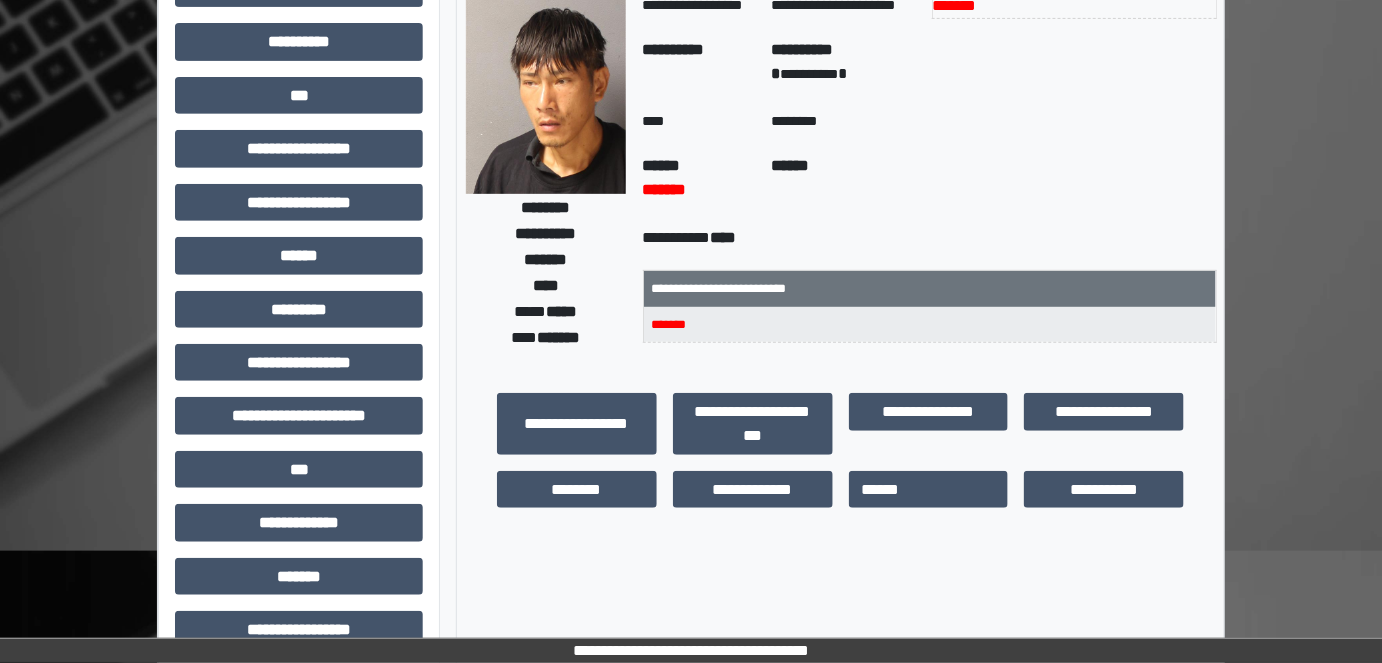 scroll, scrollTop: 0, scrollLeft: 0, axis: both 